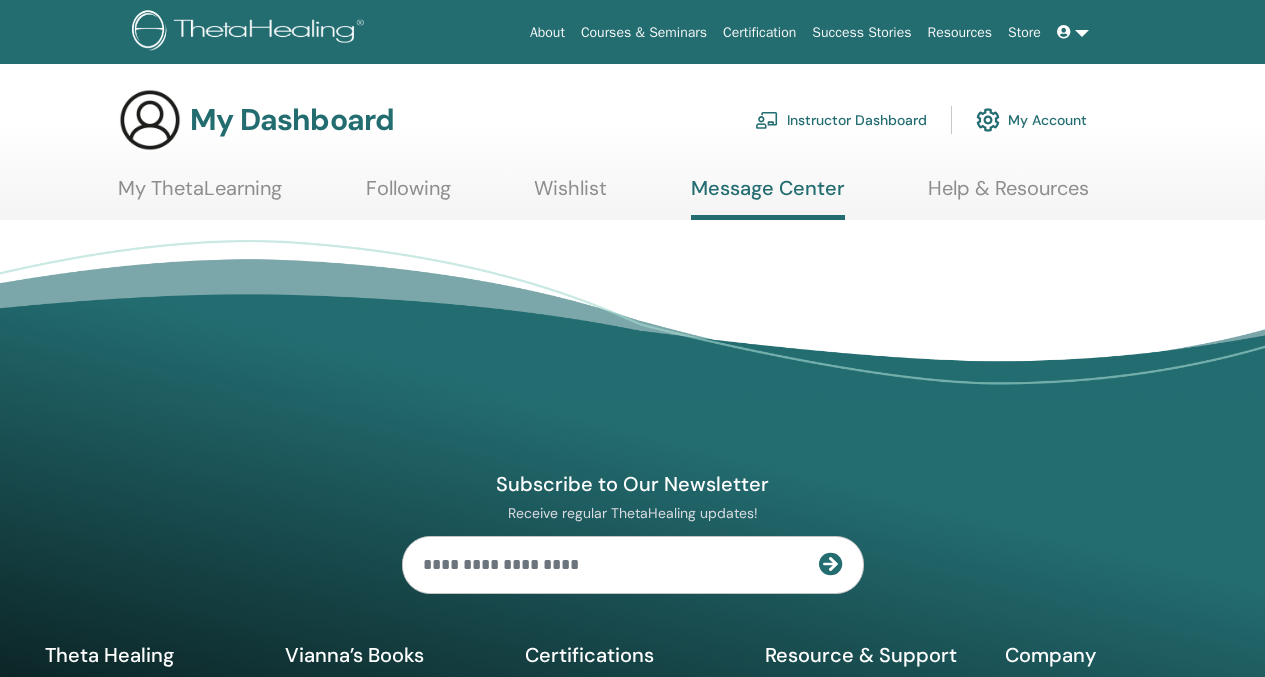 scroll, scrollTop: 0, scrollLeft: 0, axis: both 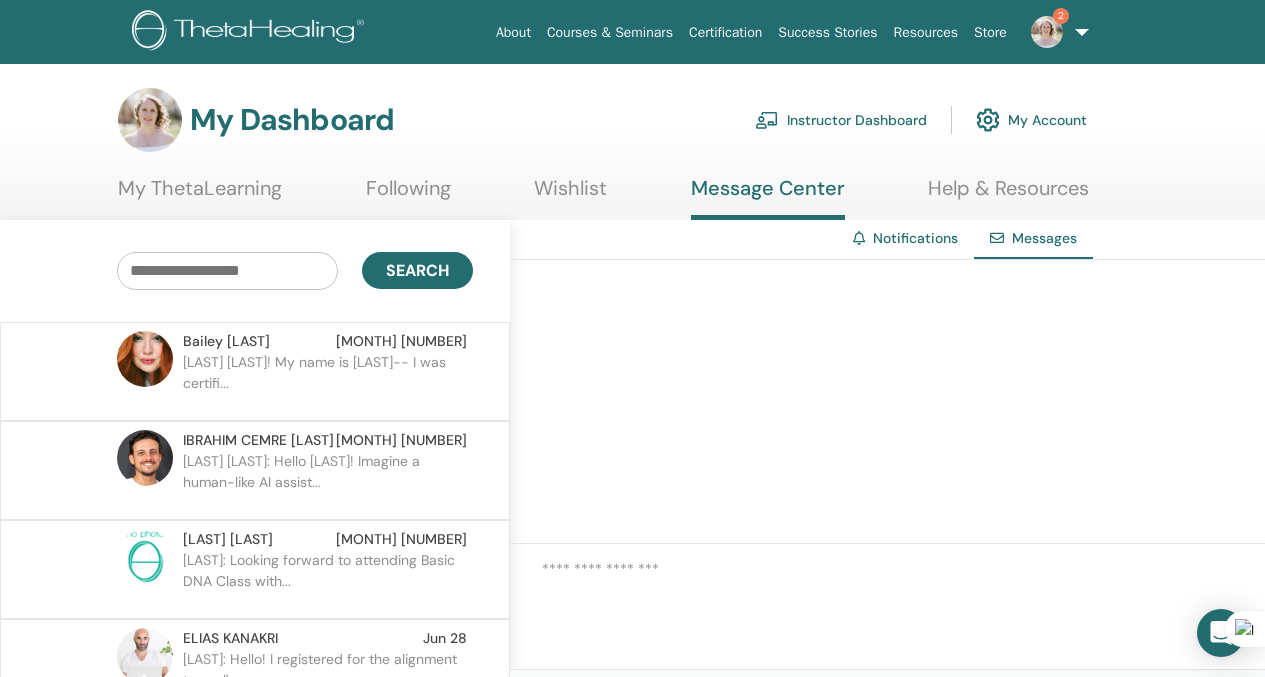 click on "Bailey : Hi there Alannah! My name is Bailey-- I was certifi..." at bounding box center (328, 382) 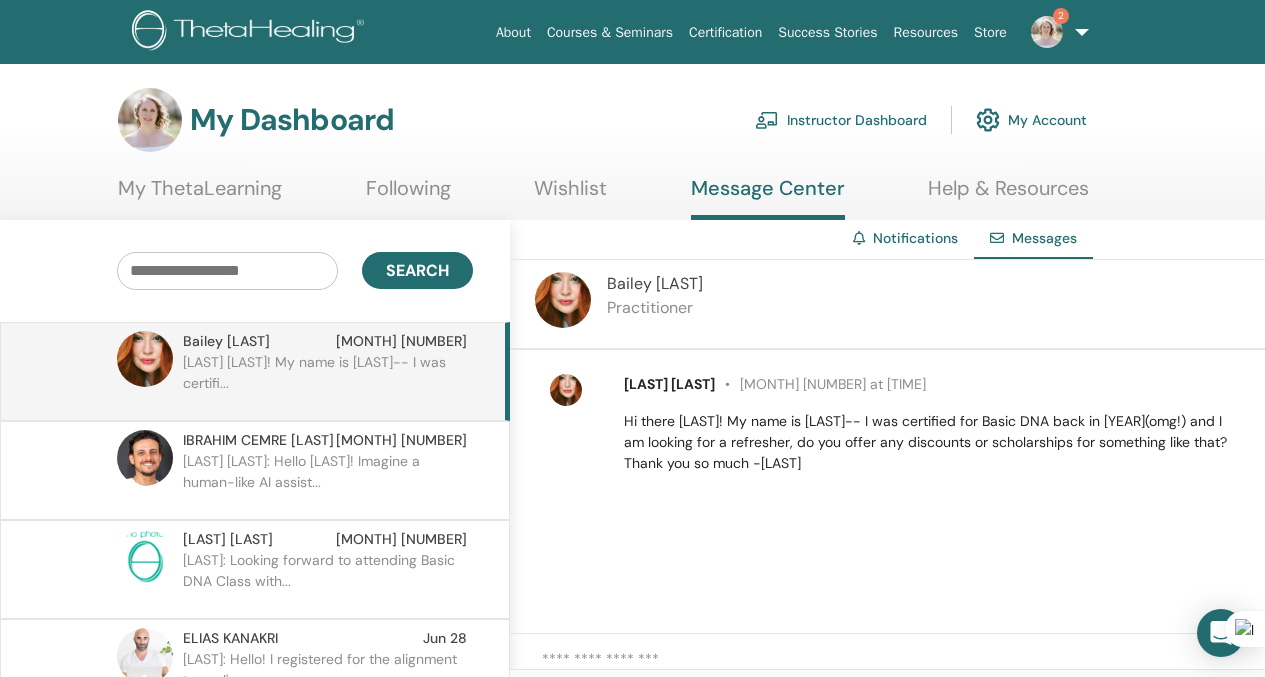 click at bounding box center [903, 667] 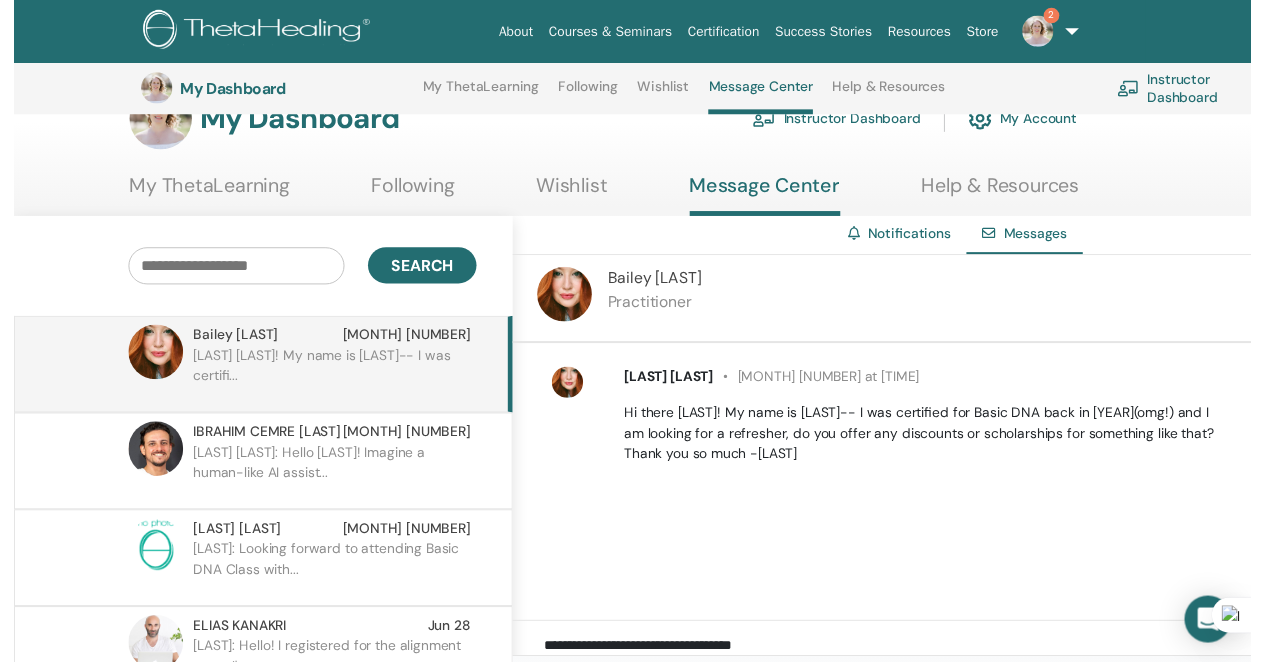 scroll, scrollTop: 223, scrollLeft: 0, axis: vertical 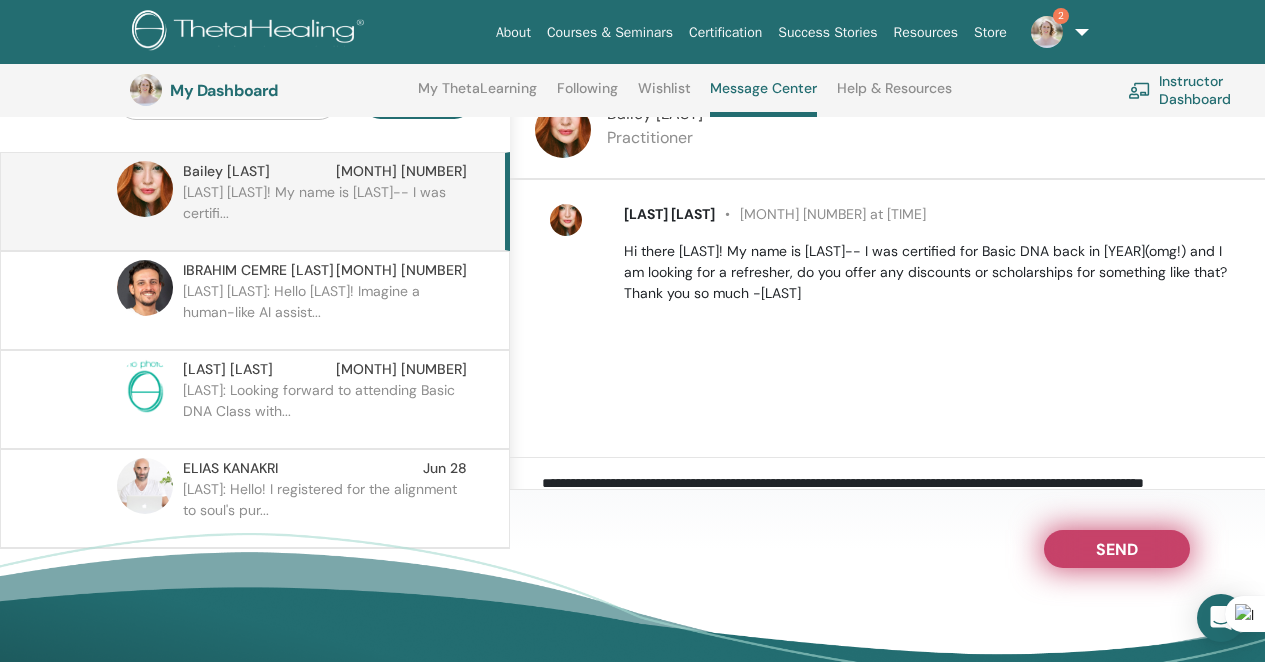 type on "**********" 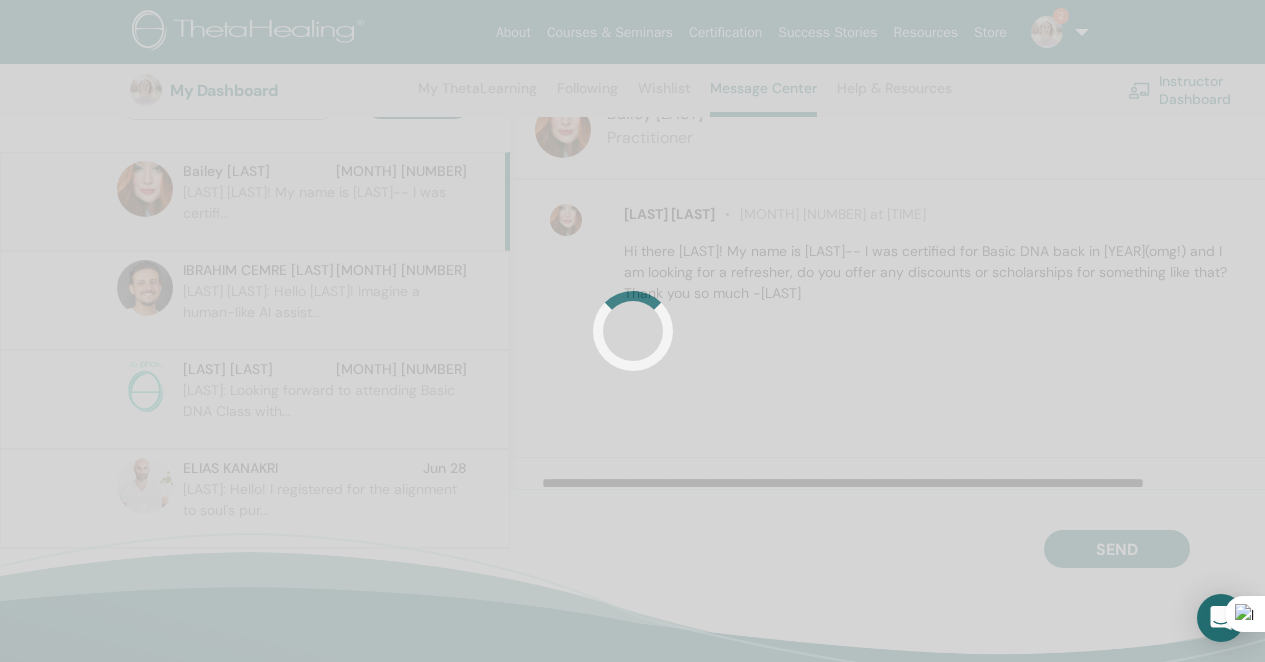 type 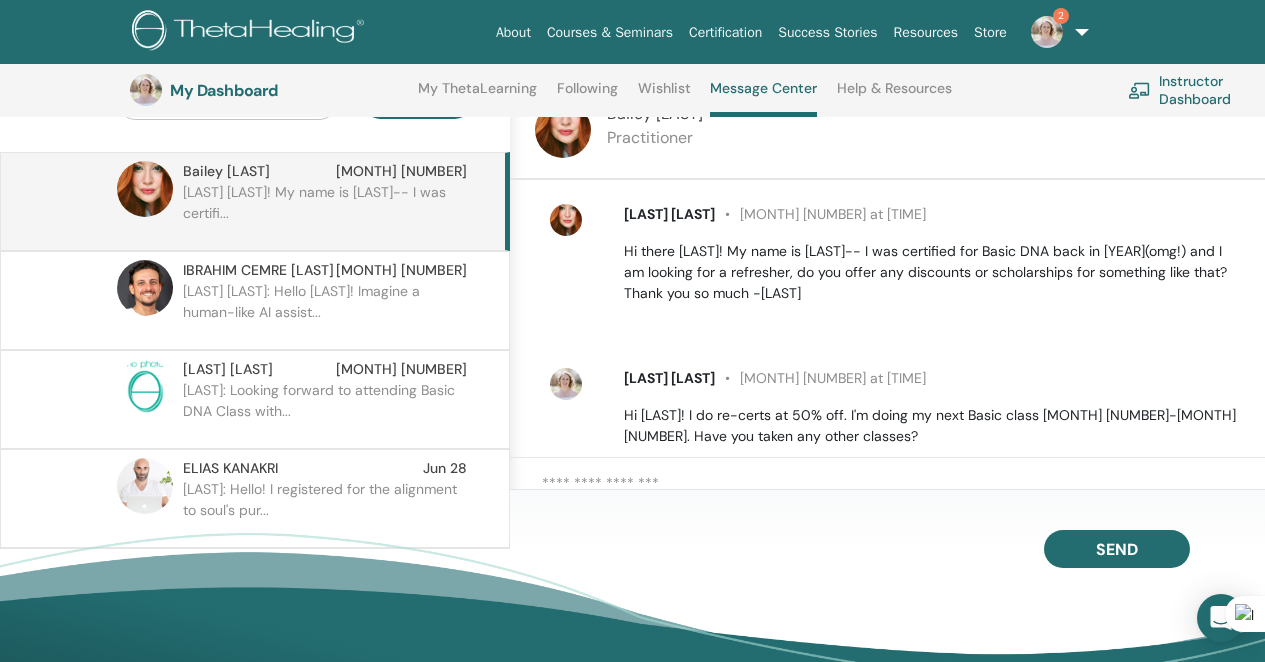 scroll, scrollTop: 223, scrollLeft: 37, axis: both 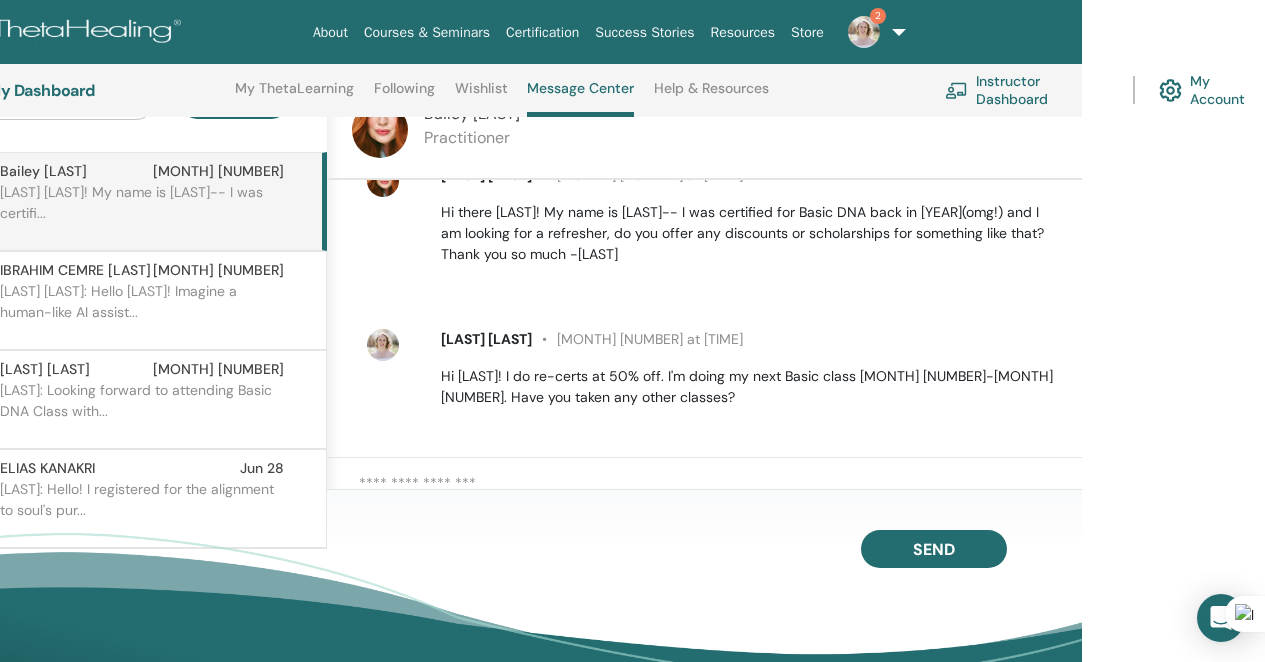 click on "My Account" at bounding box center [1212, 90] 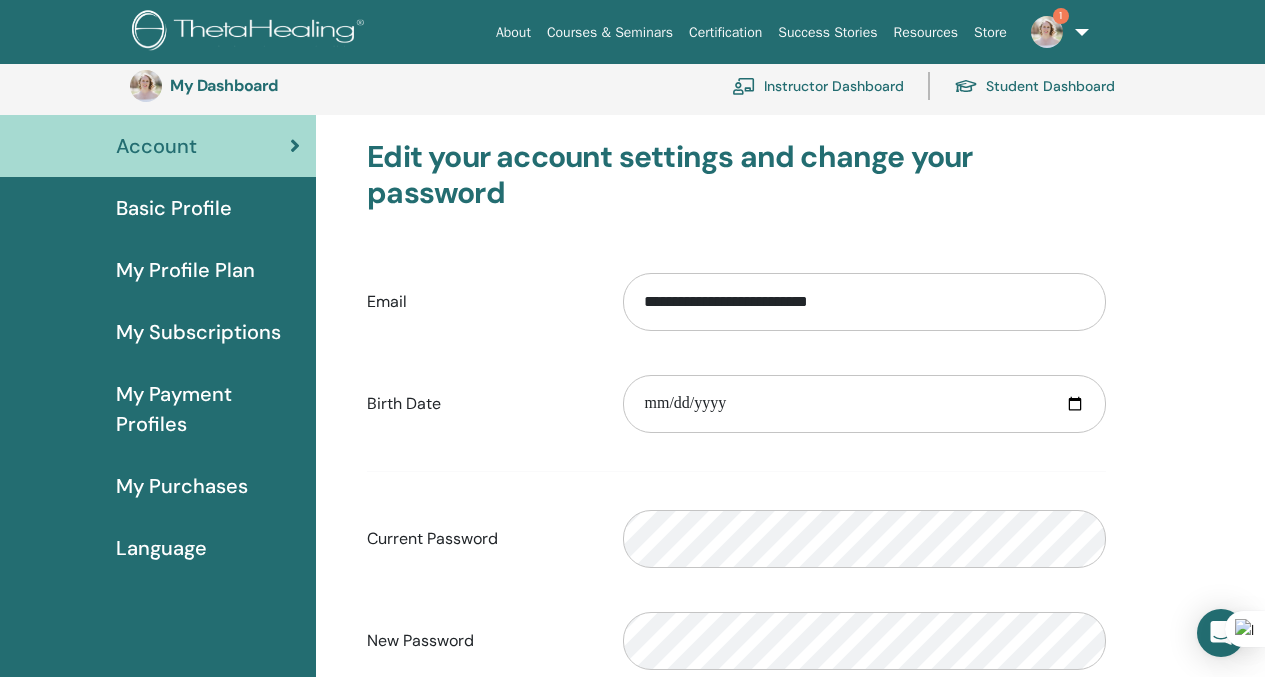 scroll, scrollTop: 281, scrollLeft: 0, axis: vertical 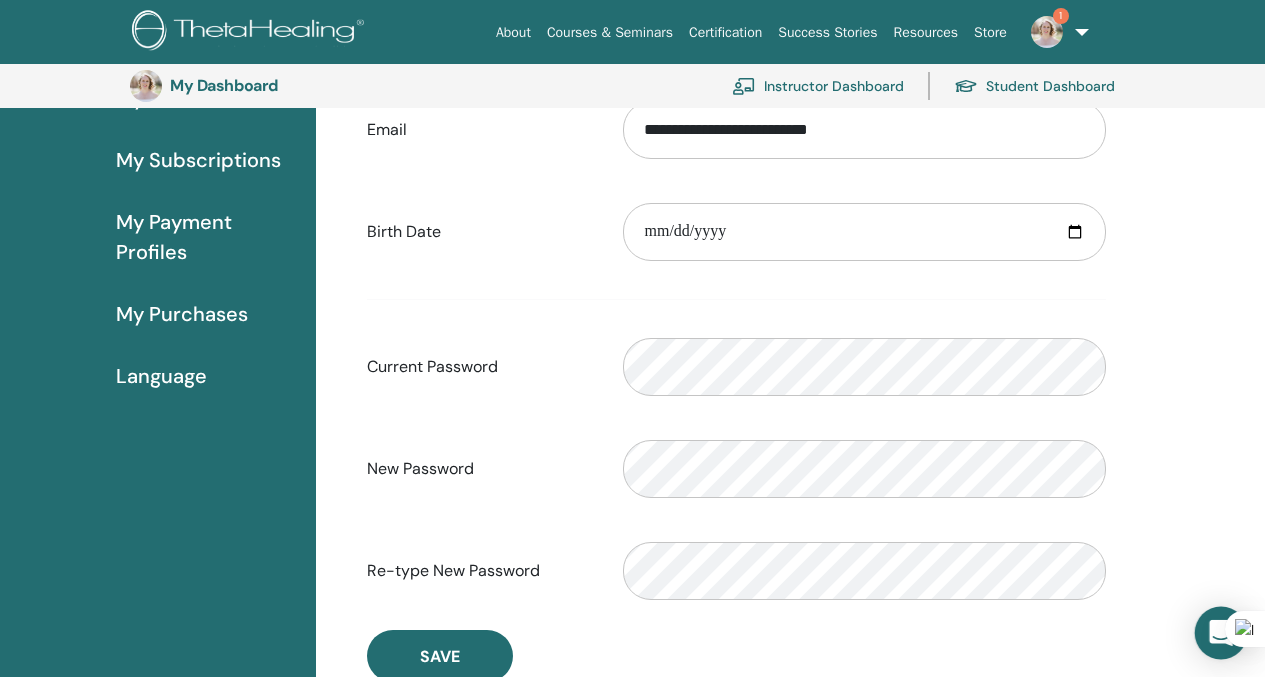 click at bounding box center (1221, 633) 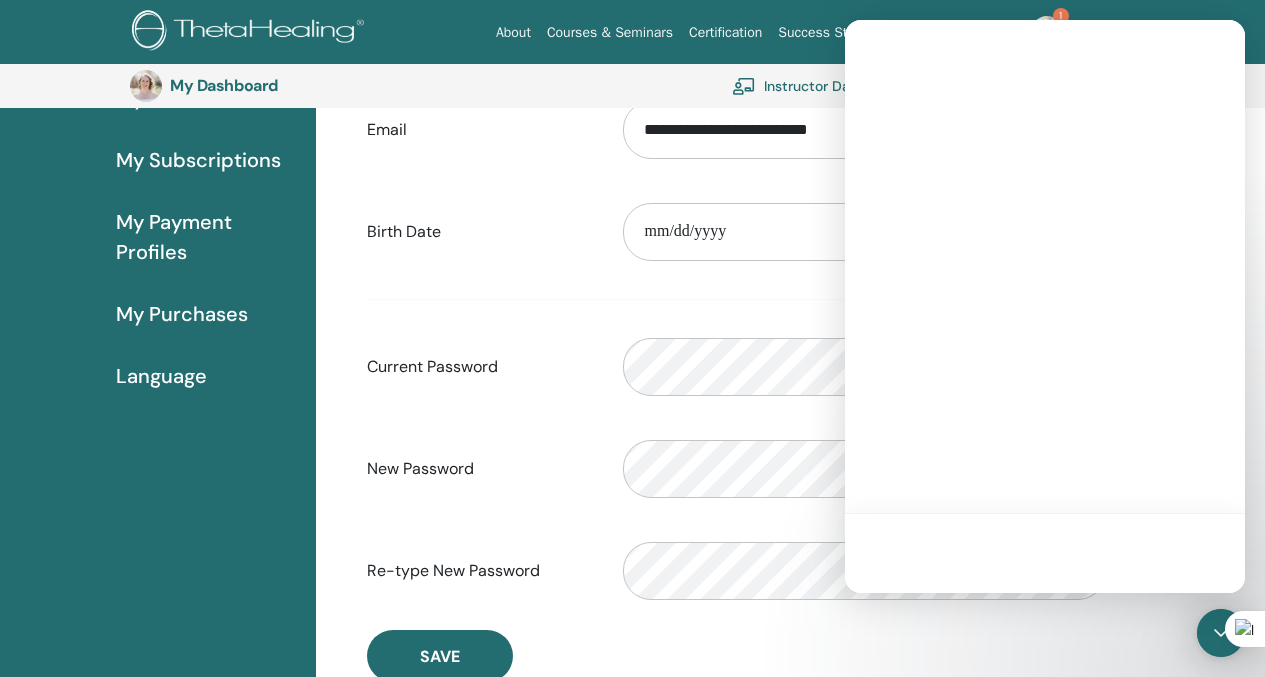 scroll, scrollTop: 0, scrollLeft: 0, axis: both 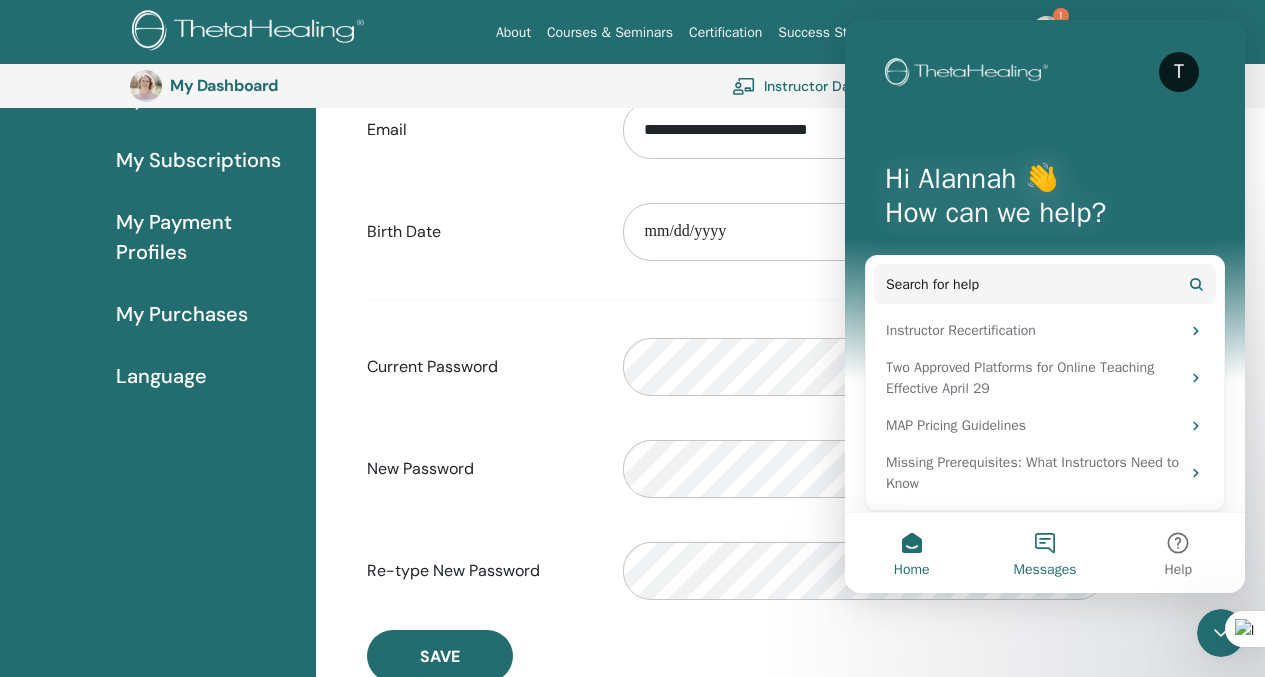 click on "Messages" at bounding box center (1045, 570) 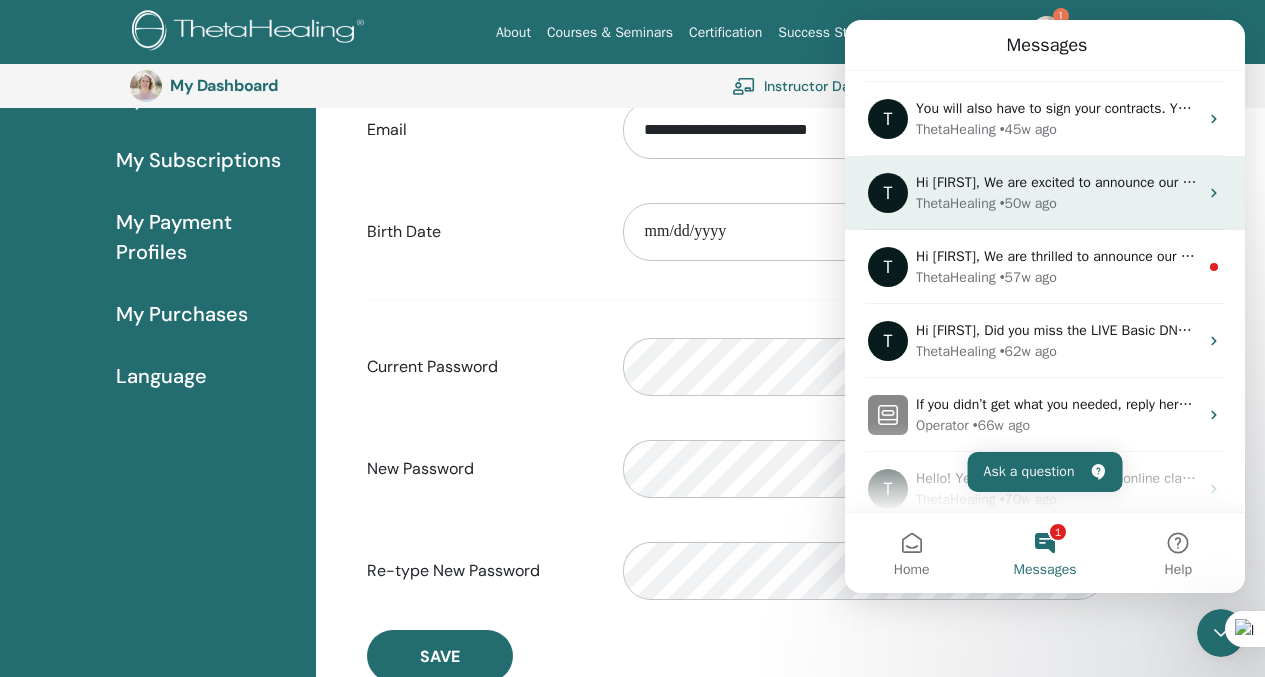 scroll, scrollTop: 0, scrollLeft: 0, axis: both 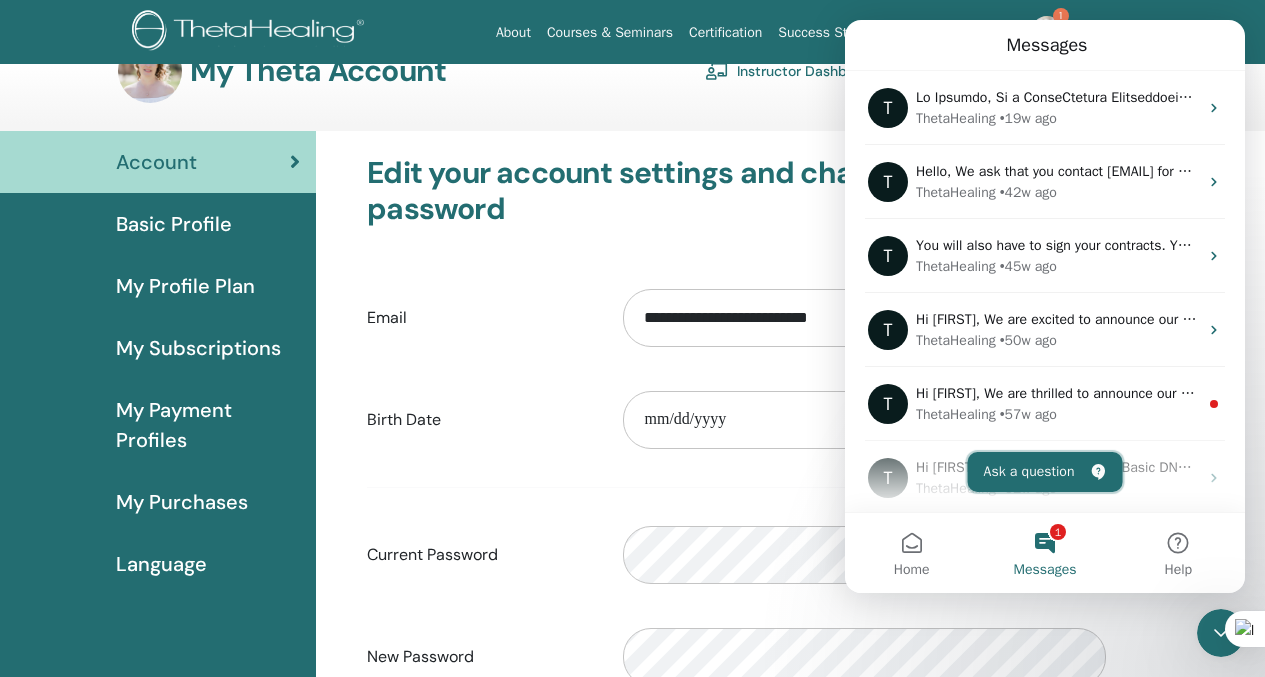click on "Ask a question" at bounding box center [1045, 472] 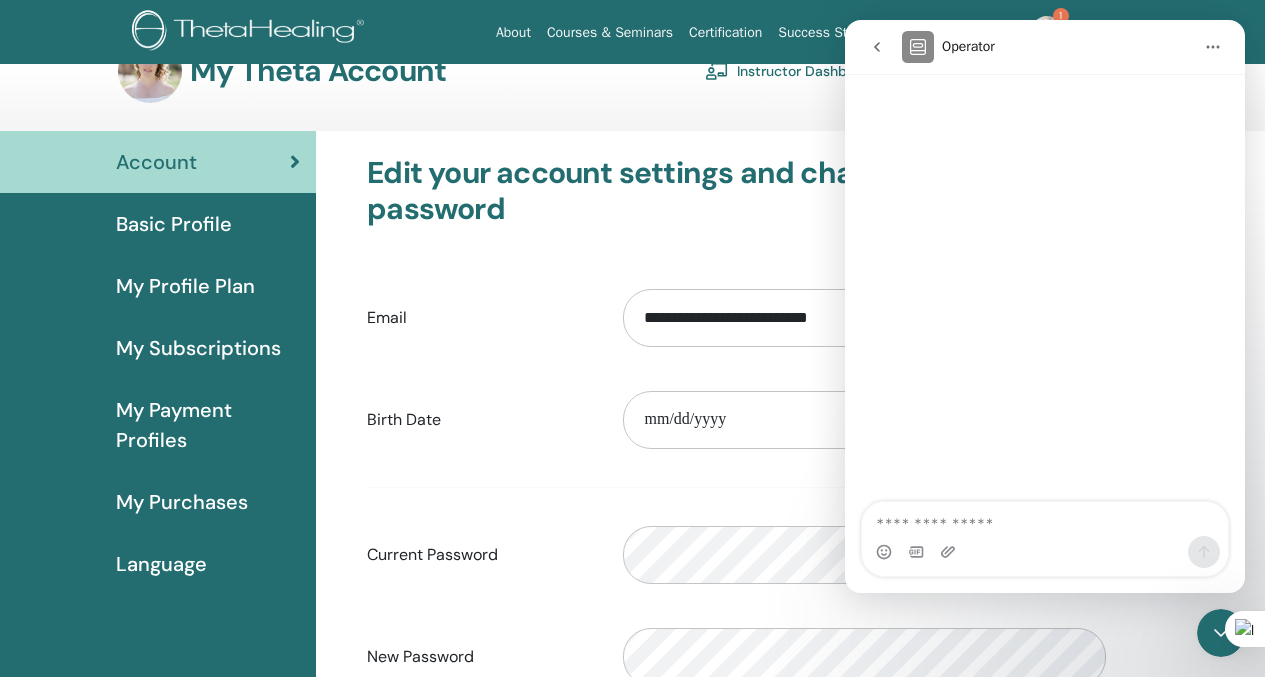 click at bounding box center (1045, 519) 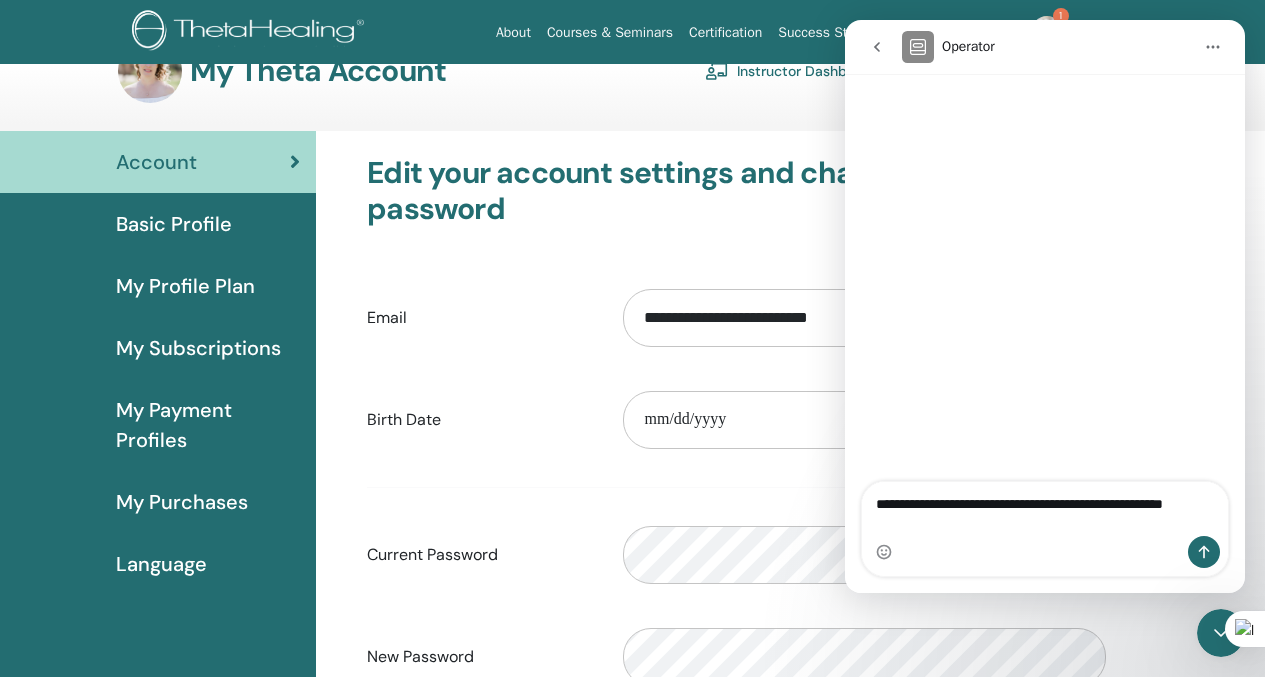 type on "**********" 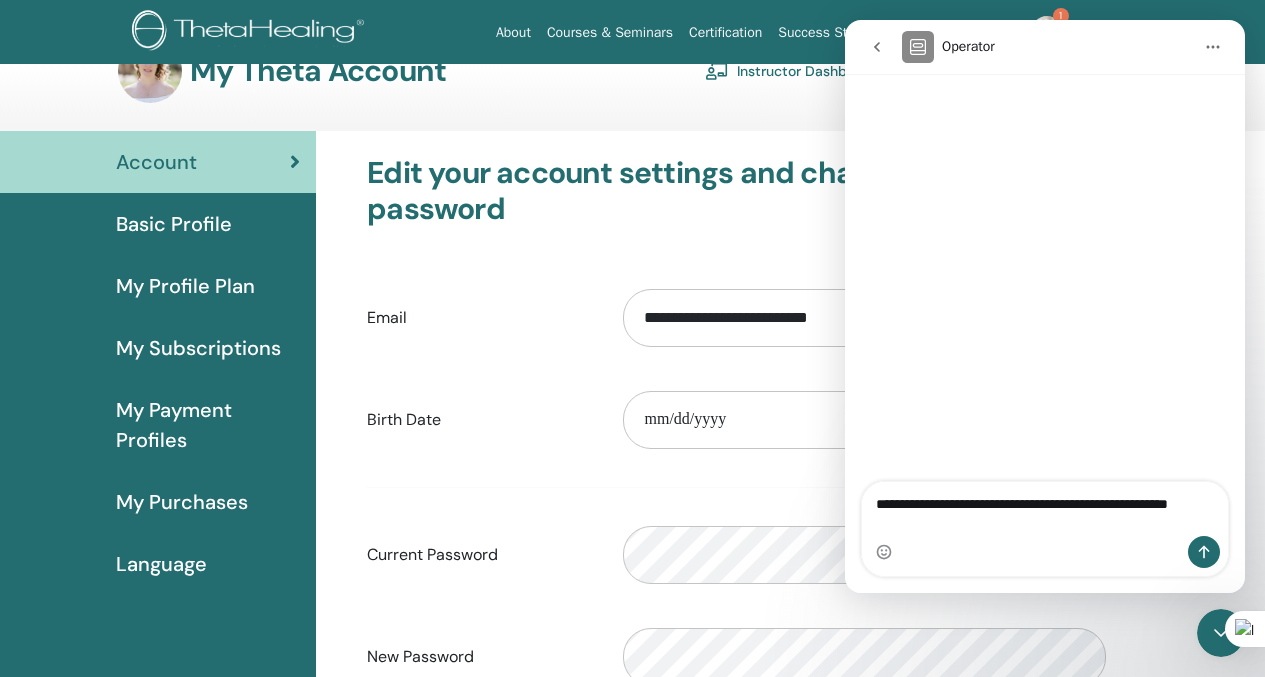 type 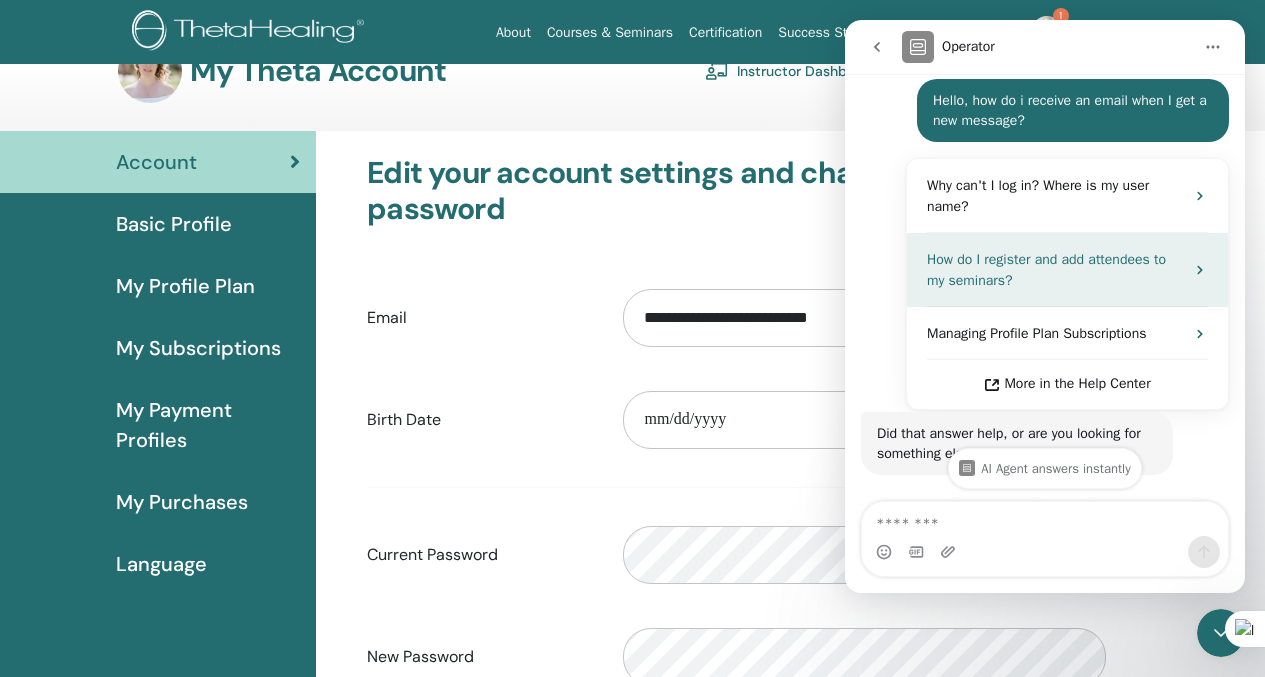 scroll, scrollTop: 326, scrollLeft: 0, axis: vertical 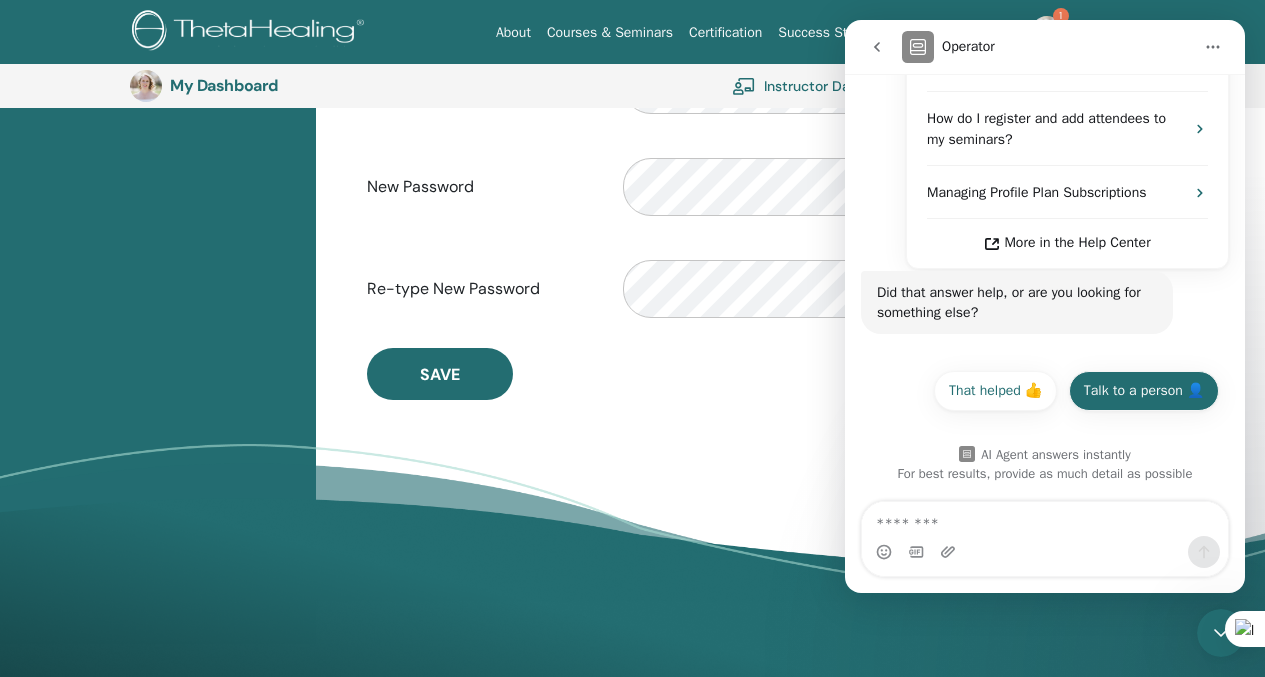 click on "Talk to a person 👤" at bounding box center [1144, 391] 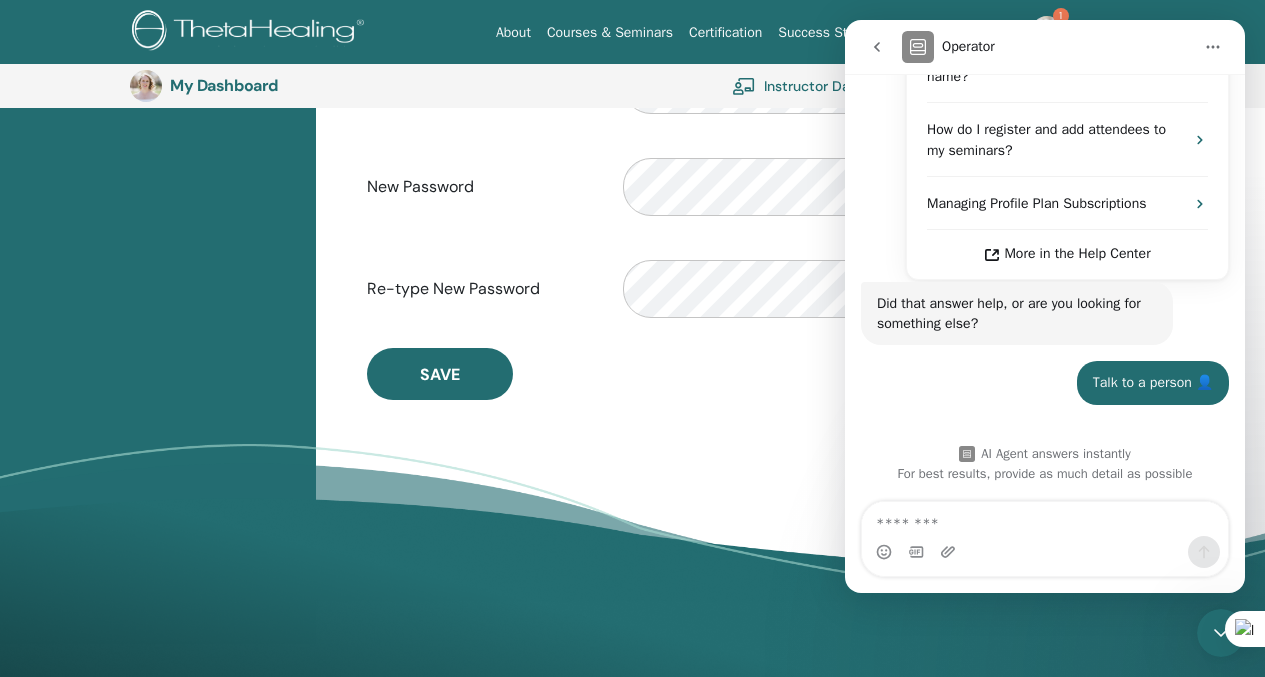 scroll, scrollTop: 540, scrollLeft: 0, axis: vertical 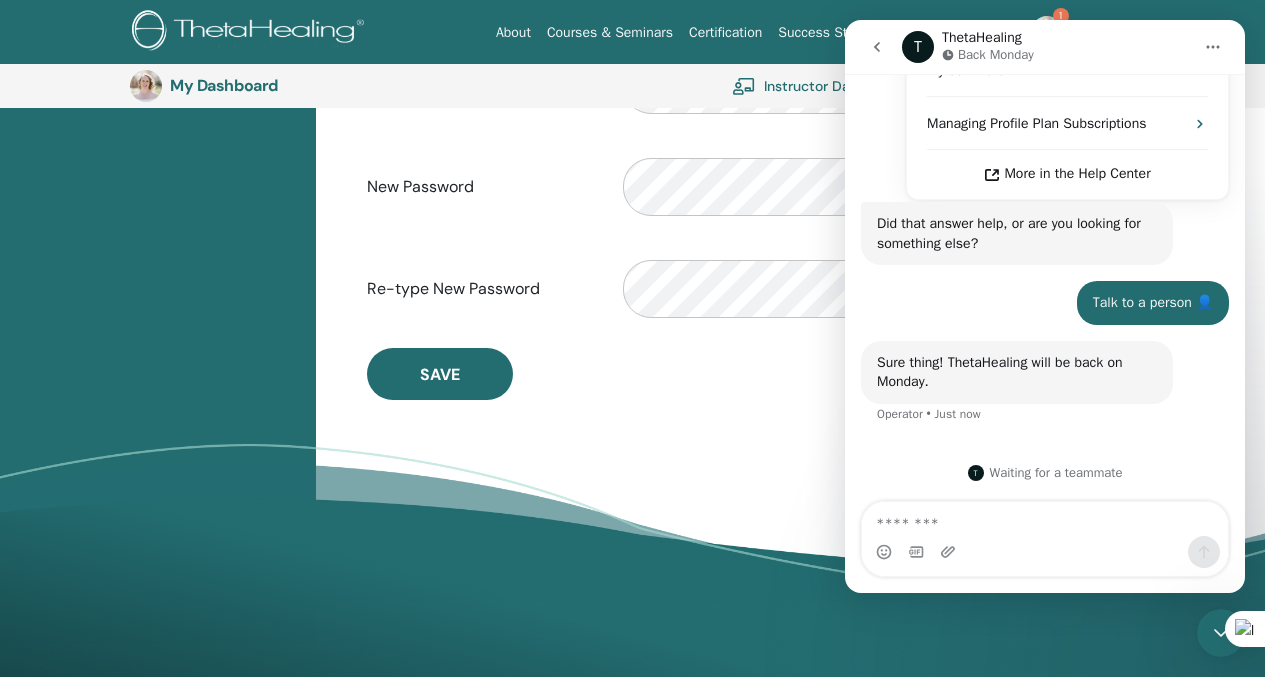 click on "New Password" at bounding box center (480, 187) 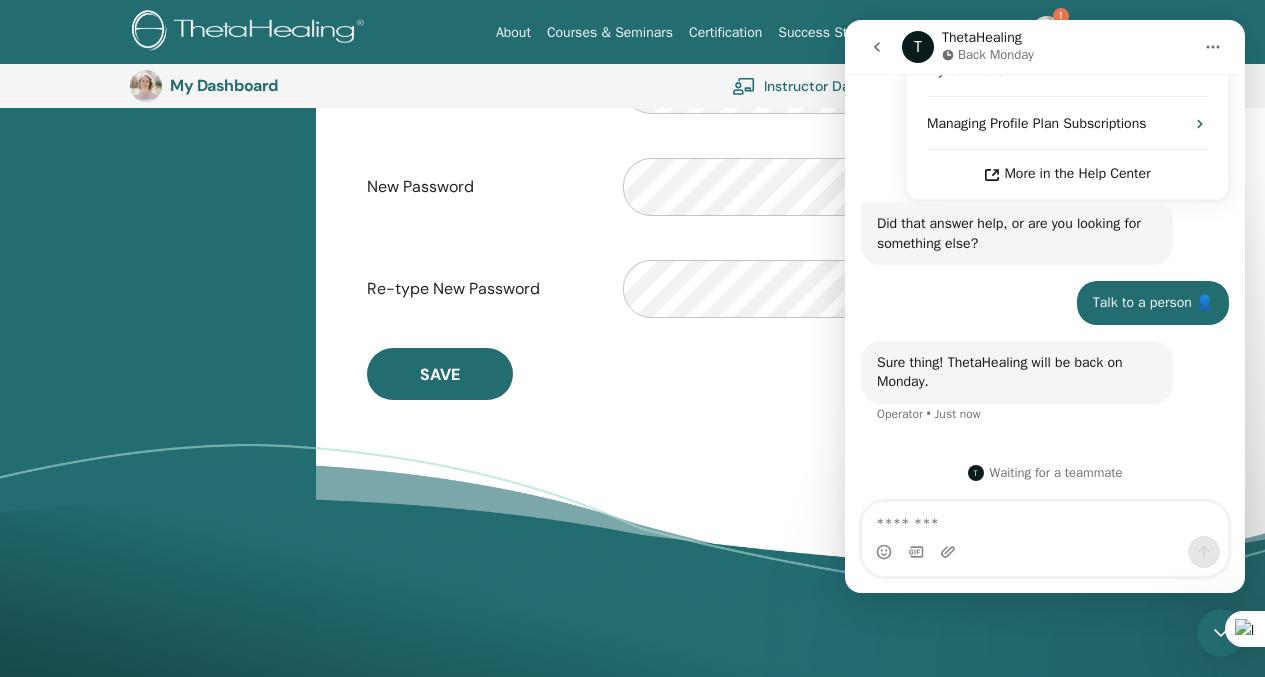 click at bounding box center (1213, 47) 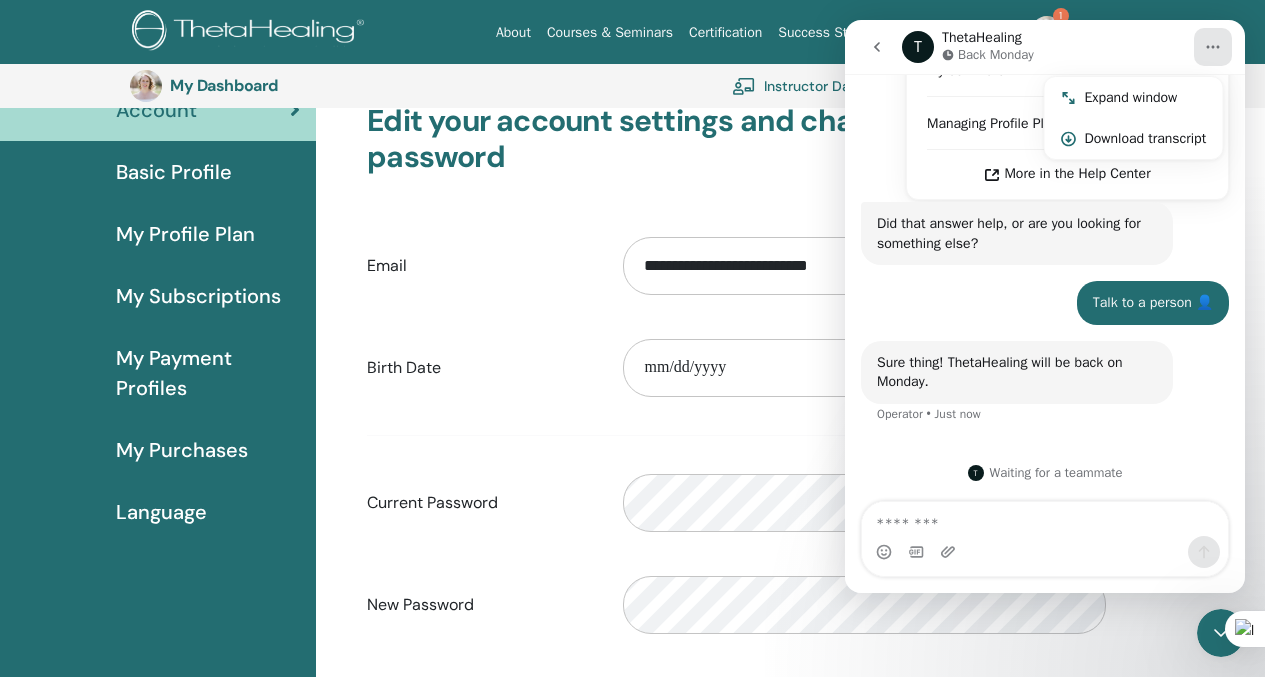 scroll, scrollTop: 0, scrollLeft: 0, axis: both 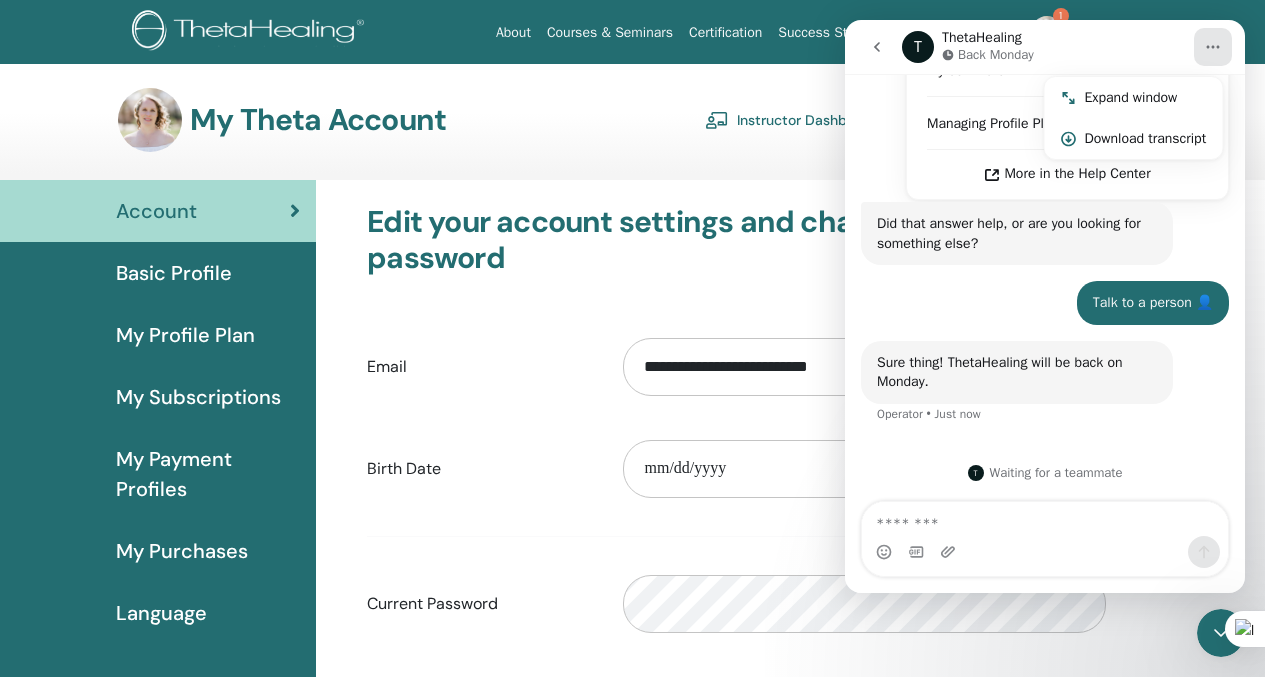 click 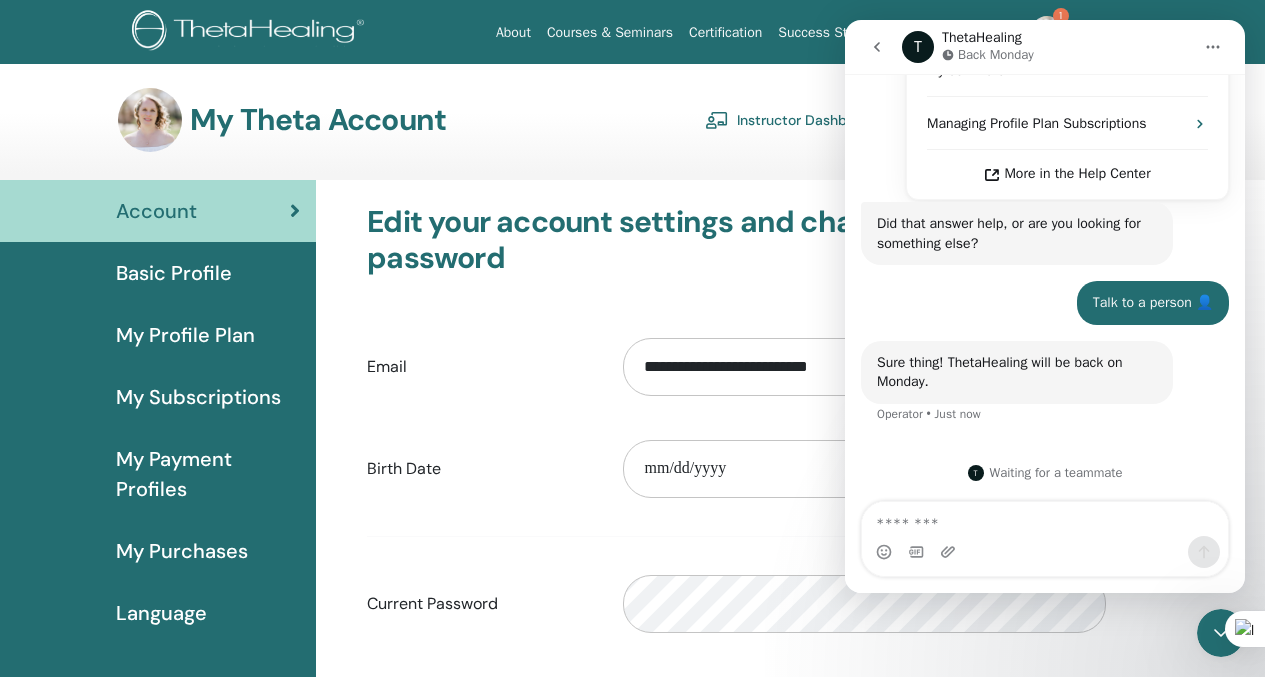 click at bounding box center [877, 47] 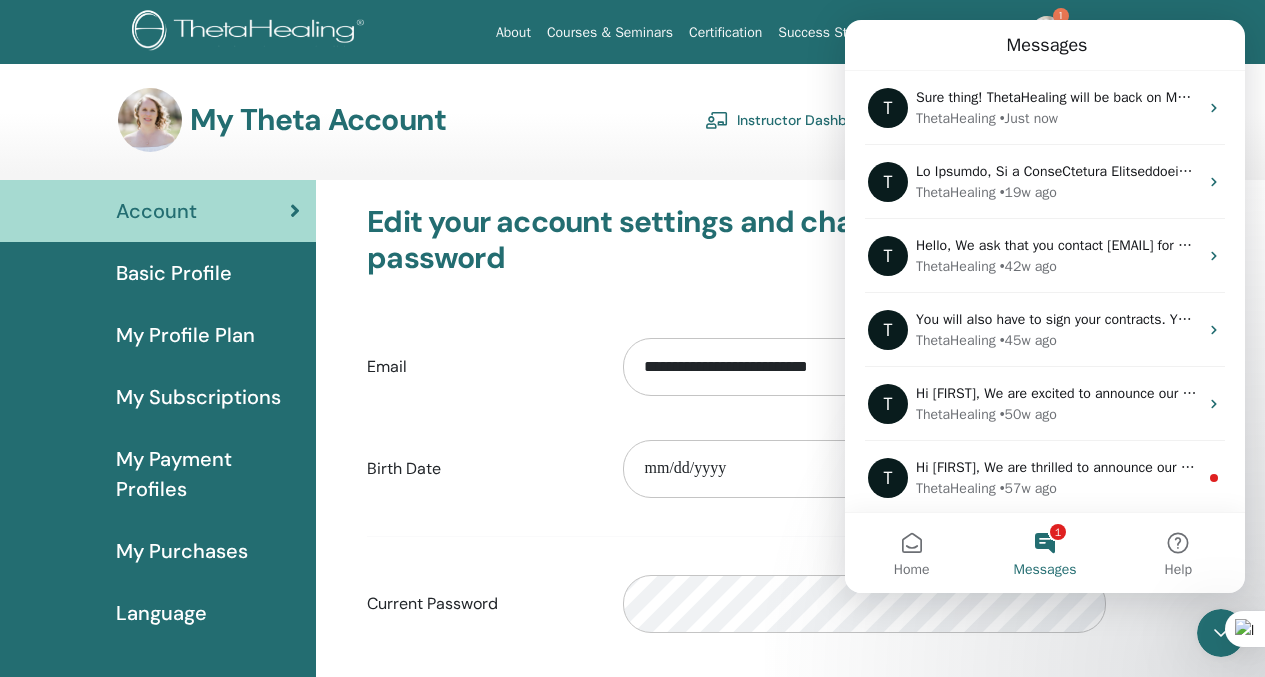 click on "About Courses & Seminars Certification Success Stories Resources Store 1 AD [FIRST] [LAST] My ThetaLearning My ThetaHealers My Seminars Wishlist Become a Practitioner Notifications 1 Messages My Theta Account Support Logout" at bounding box center (632, 32) 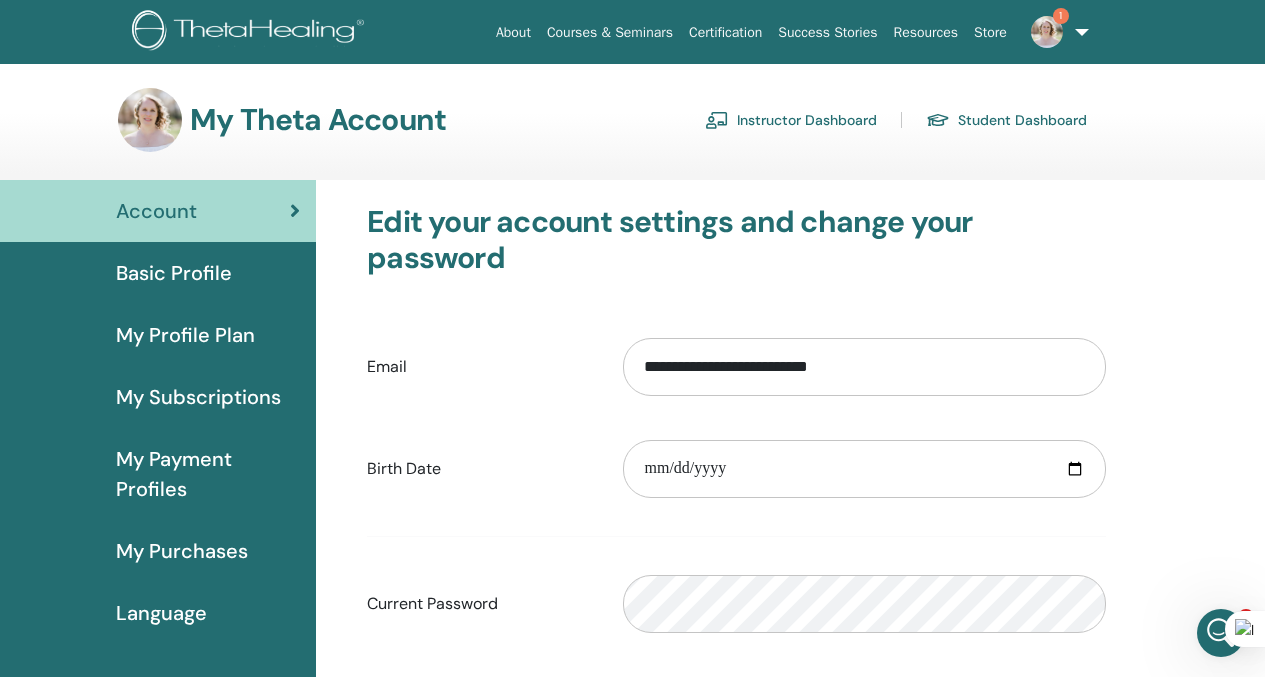 scroll, scrollTop: 0, scrollLeft: 0, axis: both 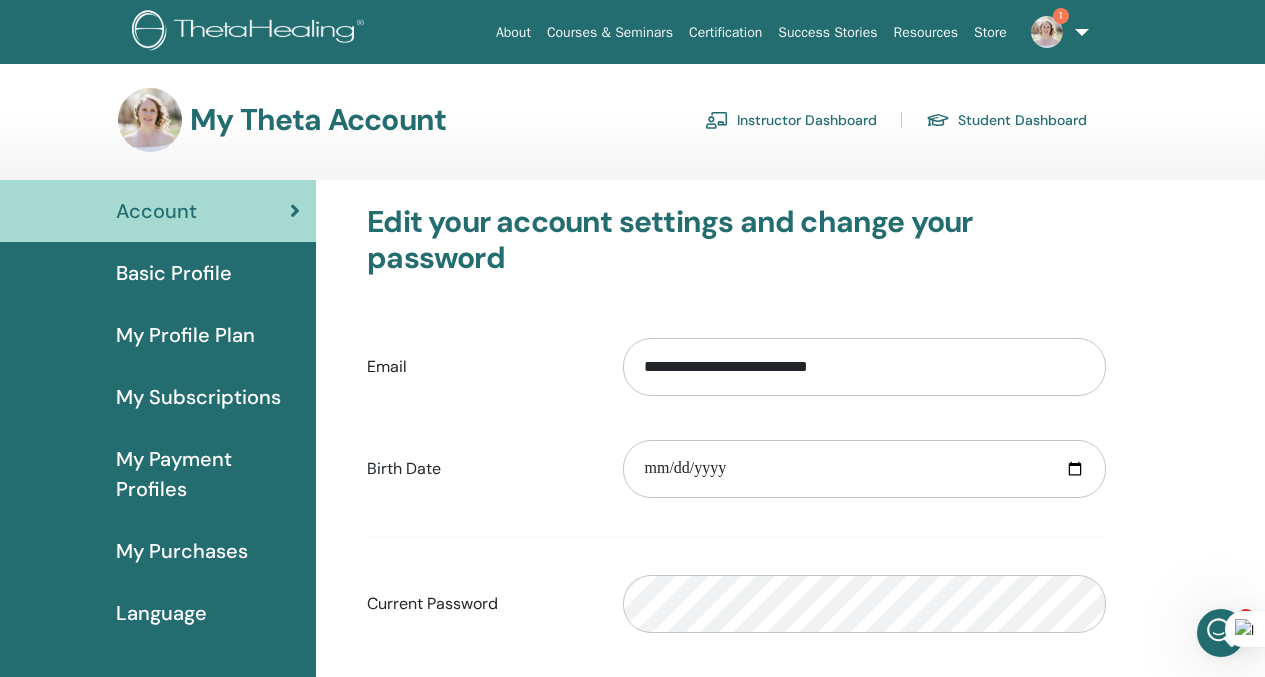 click on "1" at bounding box center (1056, 32) 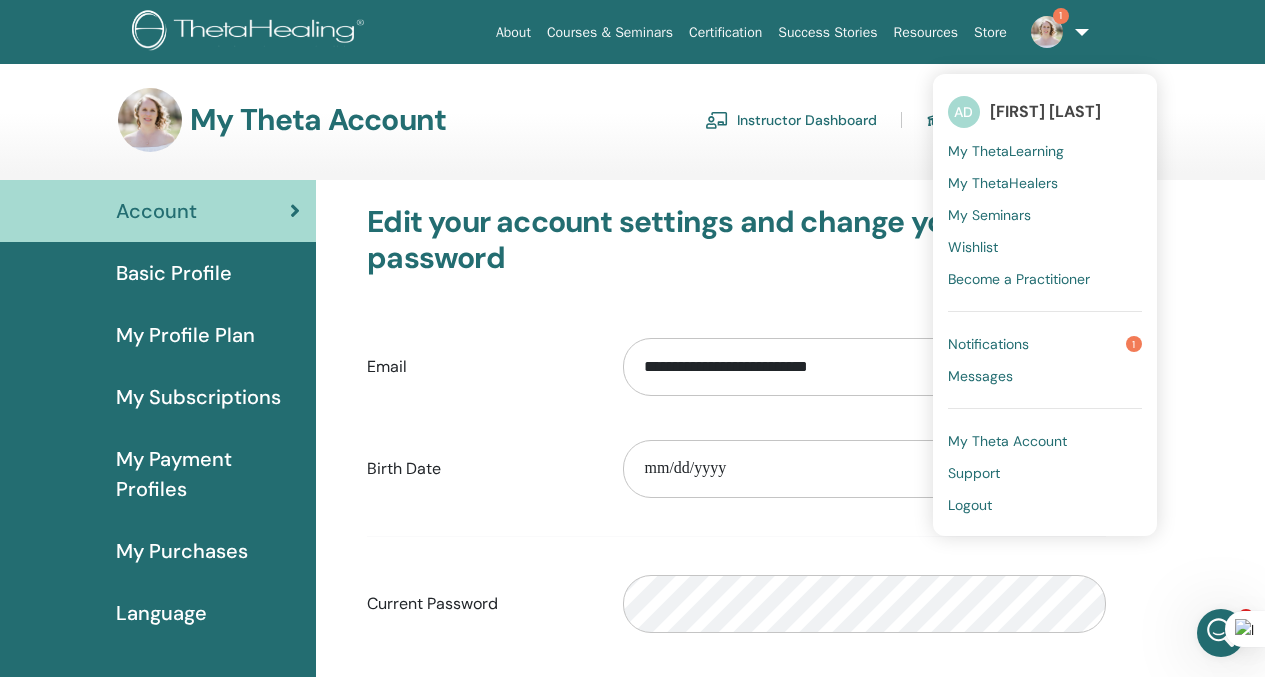 click on "Messages" at bounding box center (980, 376) 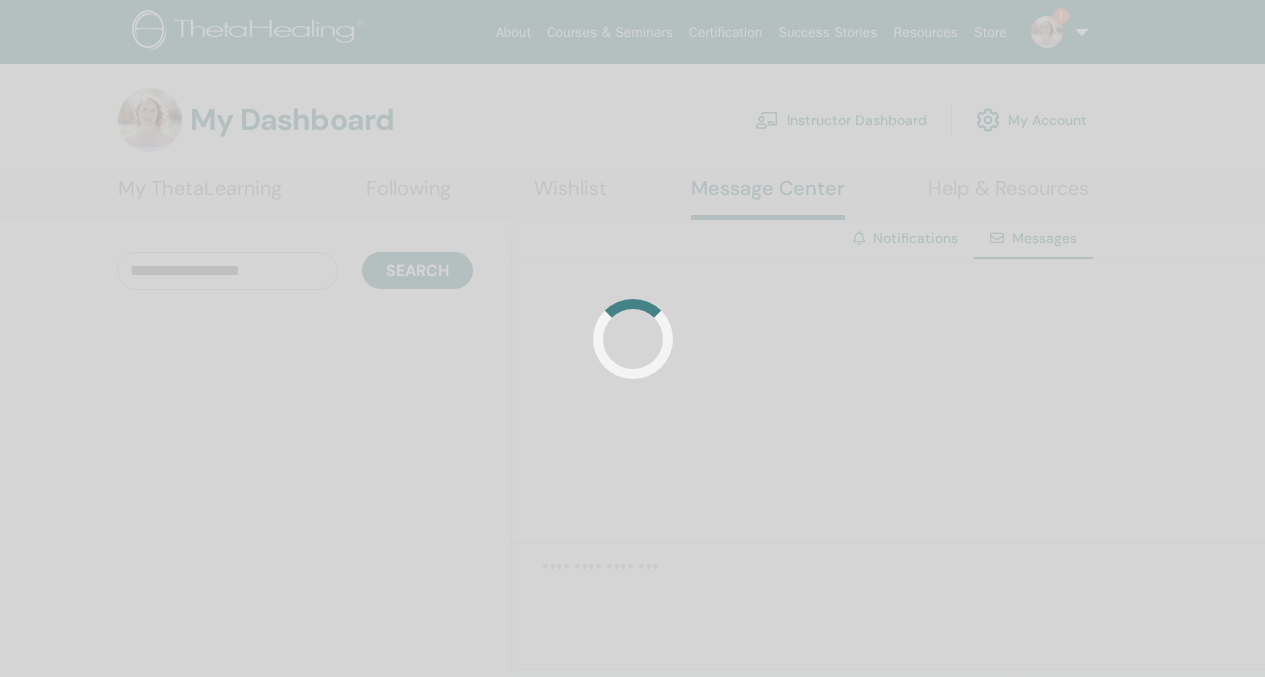 scroll, scrollTop: 0, scrollLeft: 0, axis: both 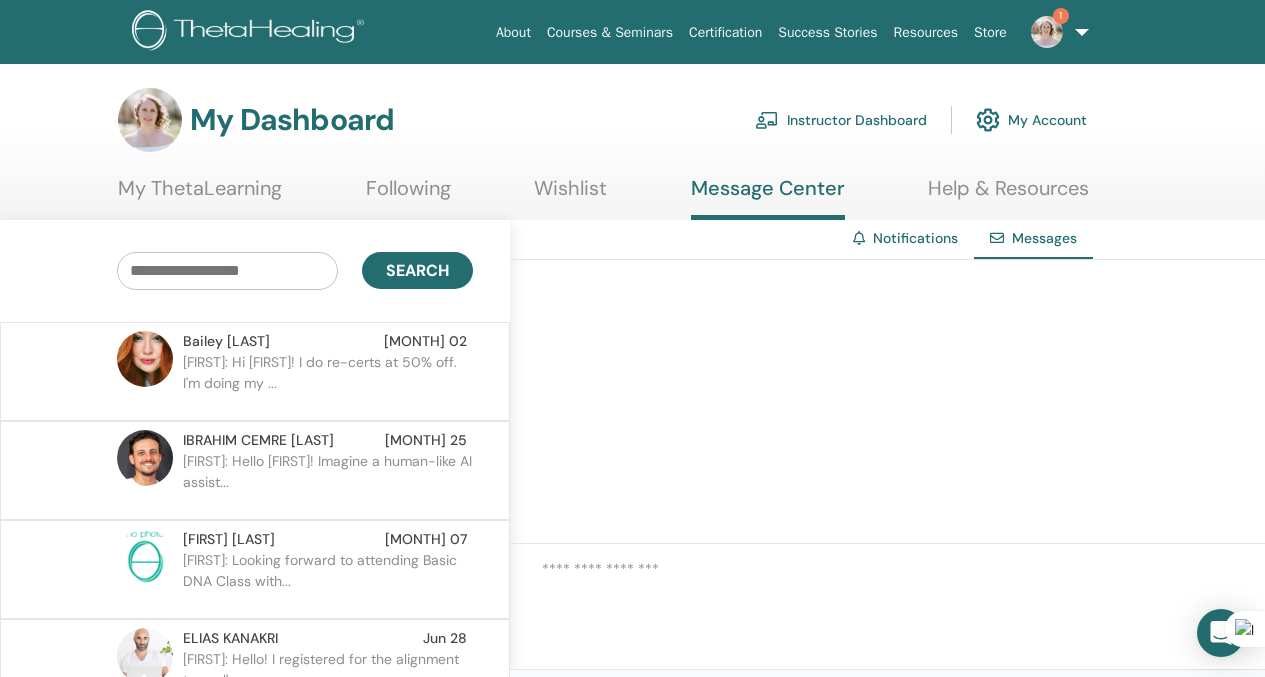 click on "Alannah: Hi Bailey!  I do re-certs at 50% off. I'm doing my ..." at bounding box center (328, 382) 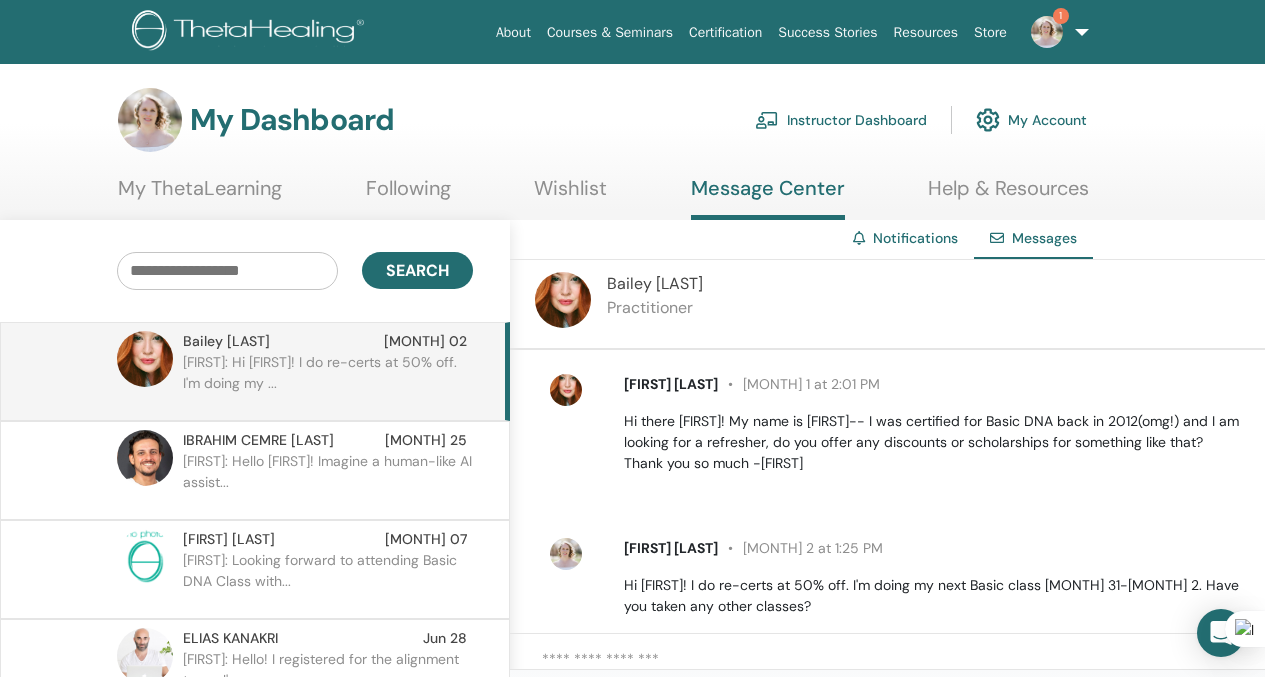 scroll, scrollTop: 39, scrollLeft: 0, axis: vertical 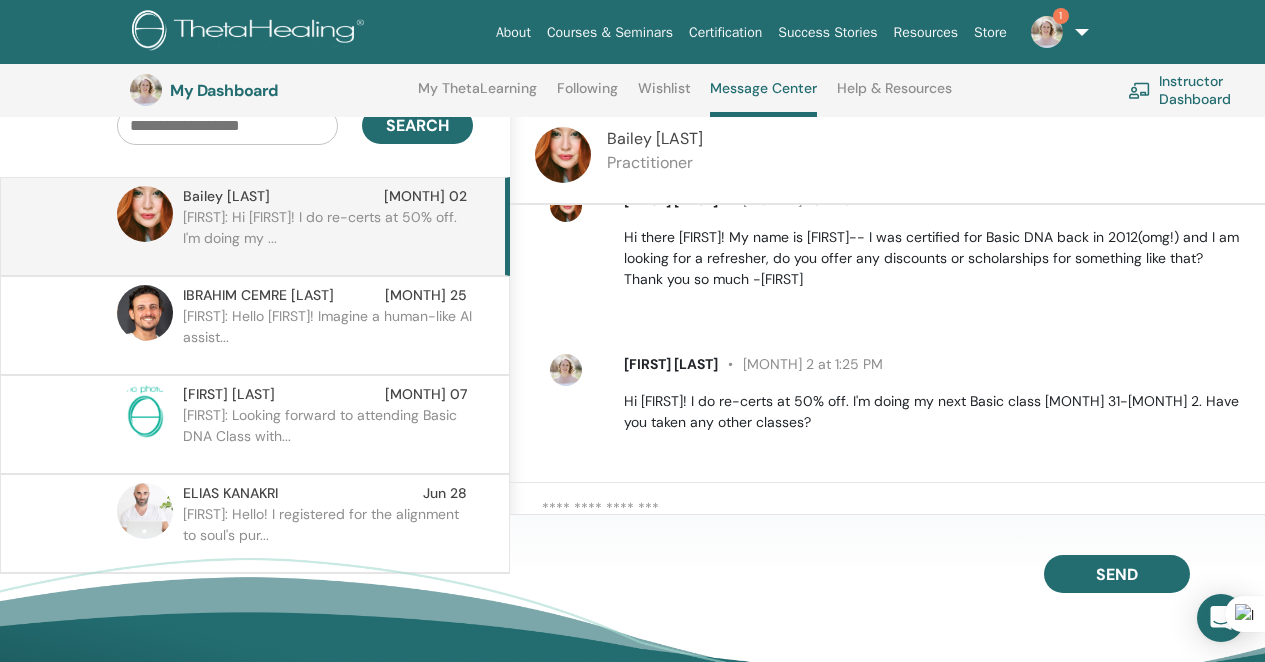 click at bounding box center (903, 516) 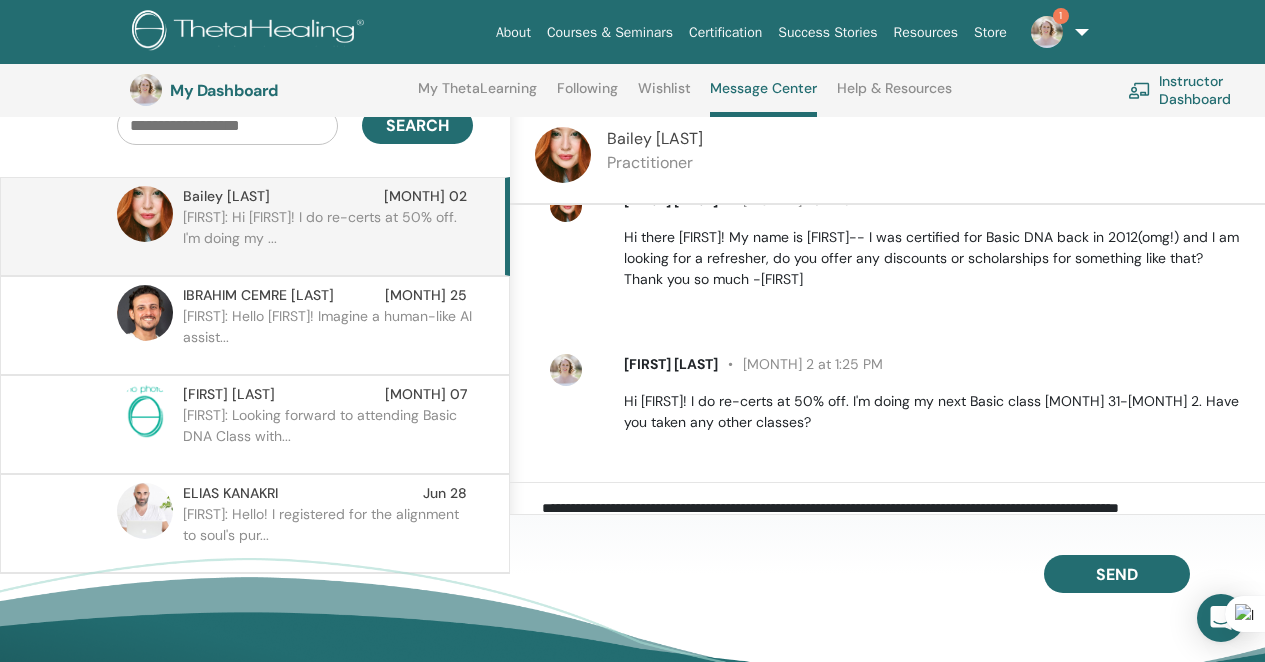 scroll, scrollTop: 3, scrollLeft: 0, axis: vertical 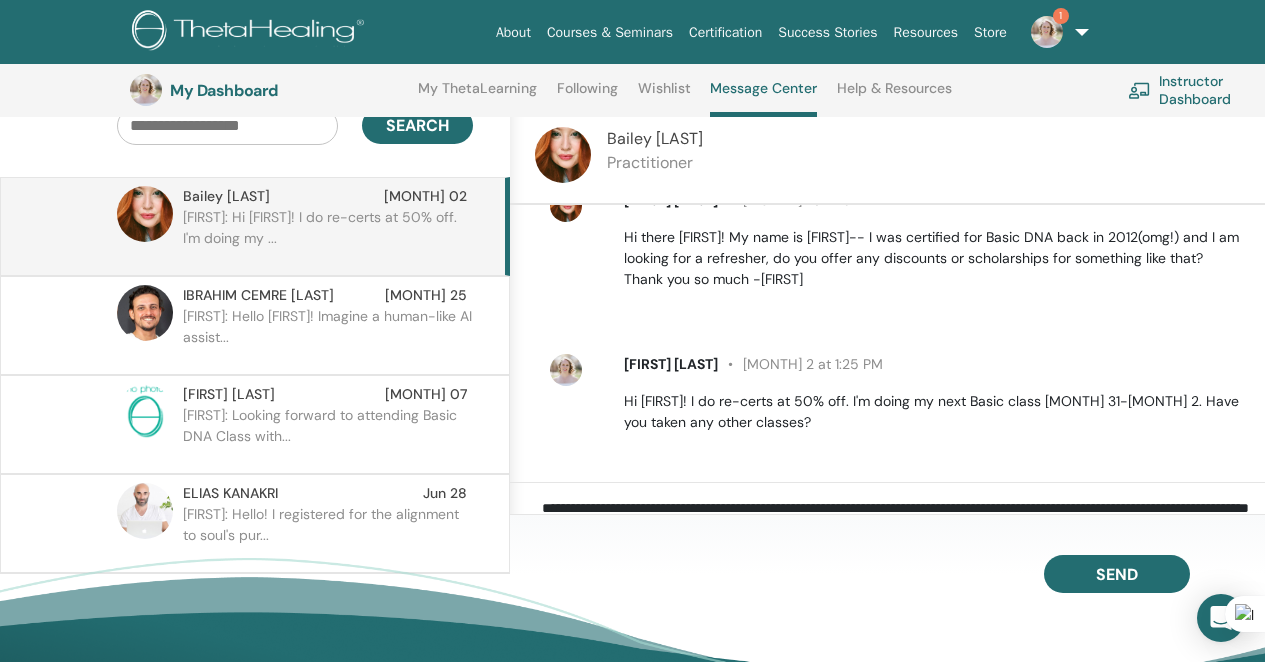 drag, startPoint x: 1122, startPoint y: 512, endPoint x: 1083, endPoint y: 507, distance: 39.319206 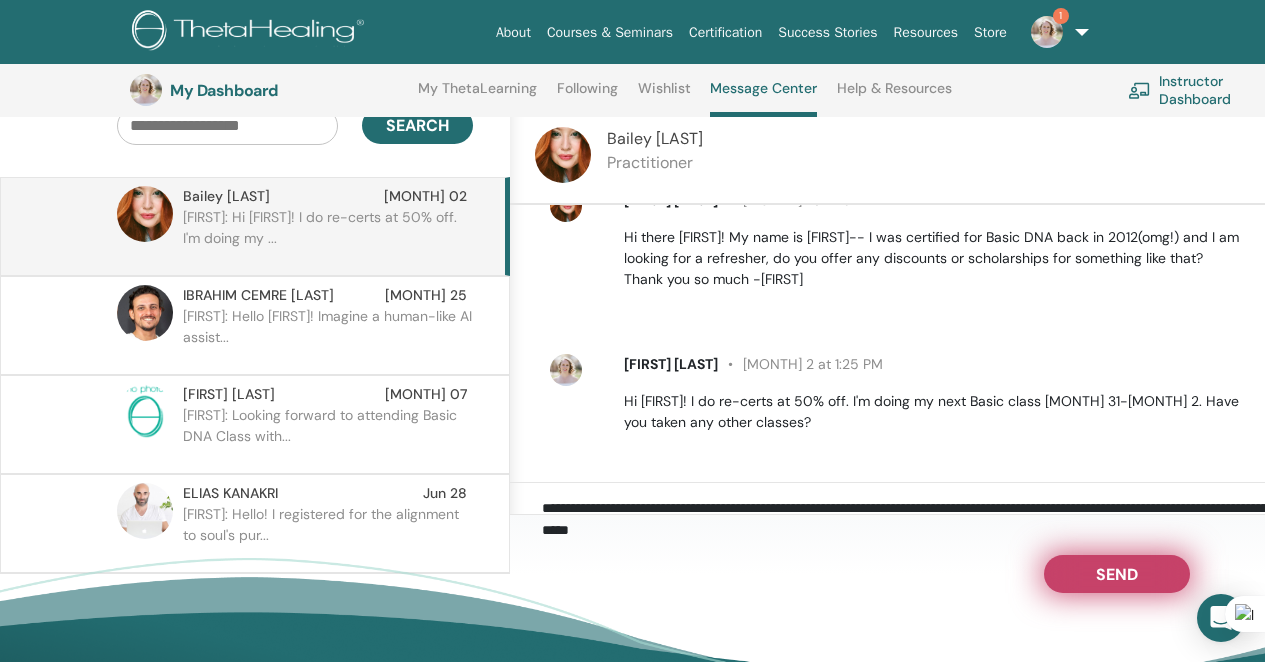 type on "**********" 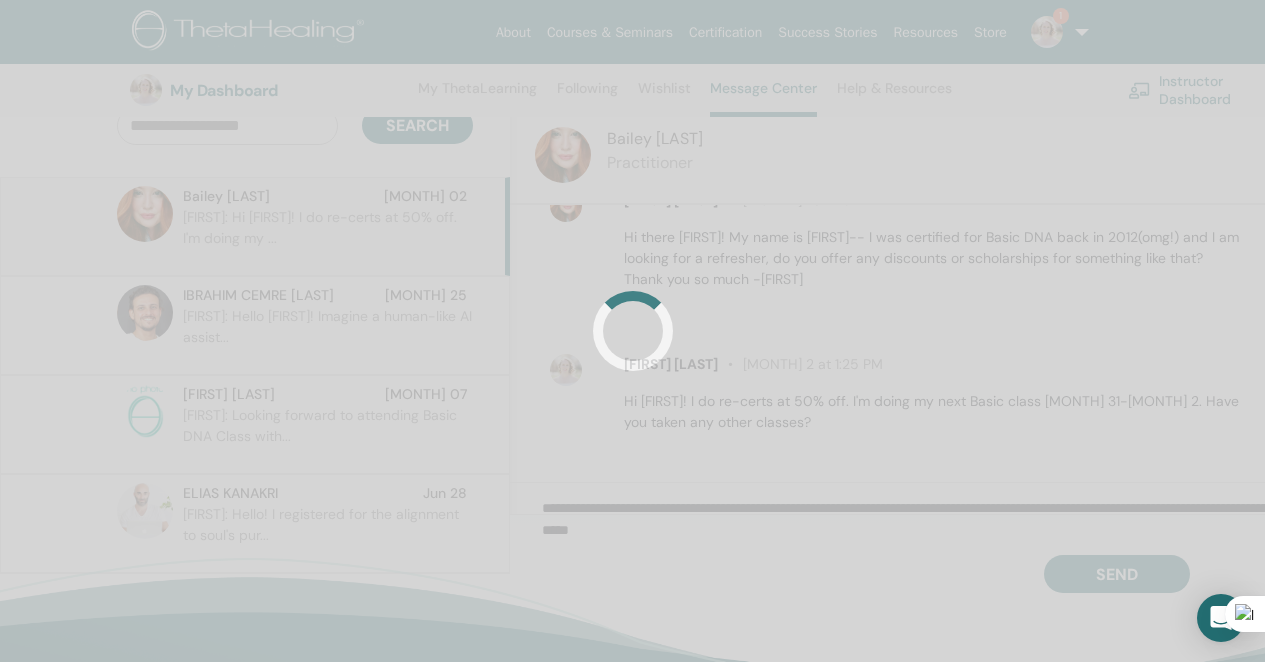 scroll, scrollTop: 198, scrollLeft: 51, axis: both 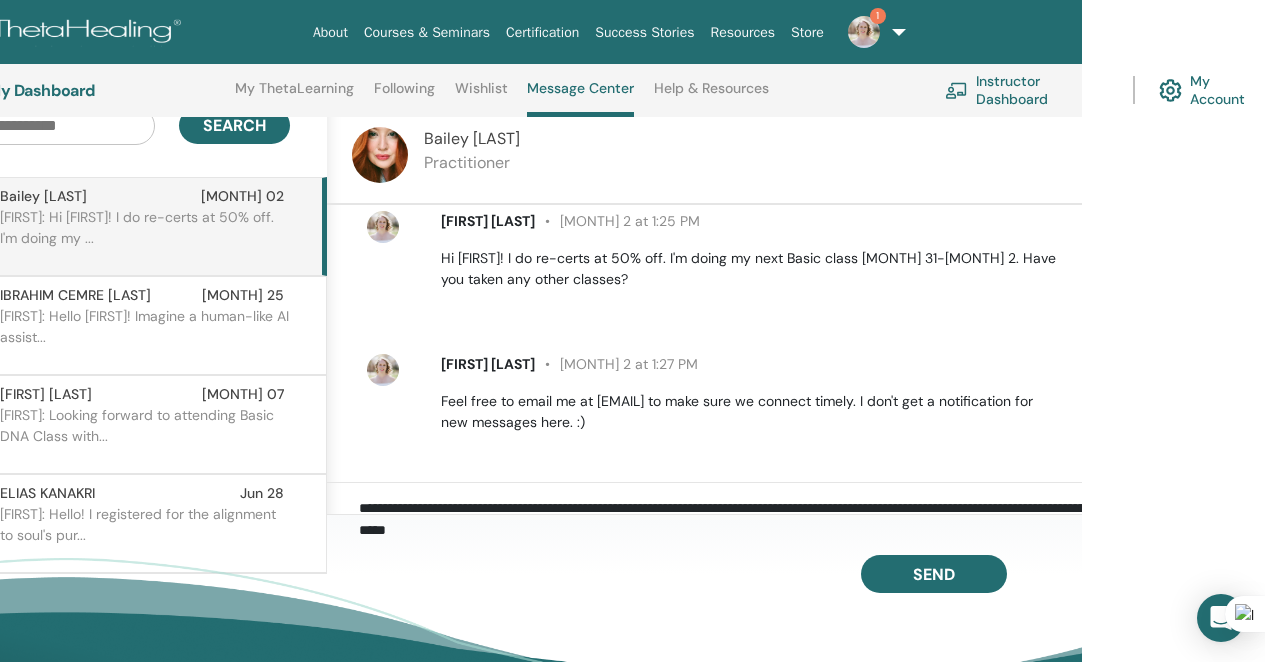 click on "Practitioner" at bounding box center [472, 163] 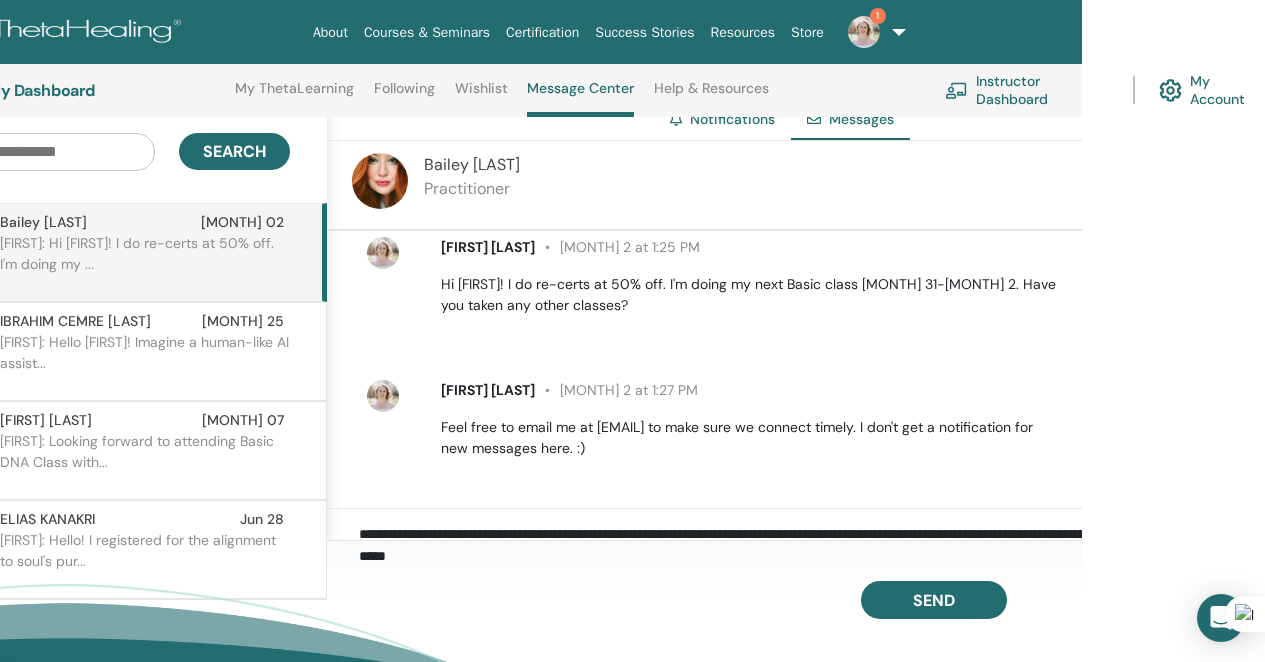 scroll, scrollTop: 159, scrollLeft: 183, axis: both 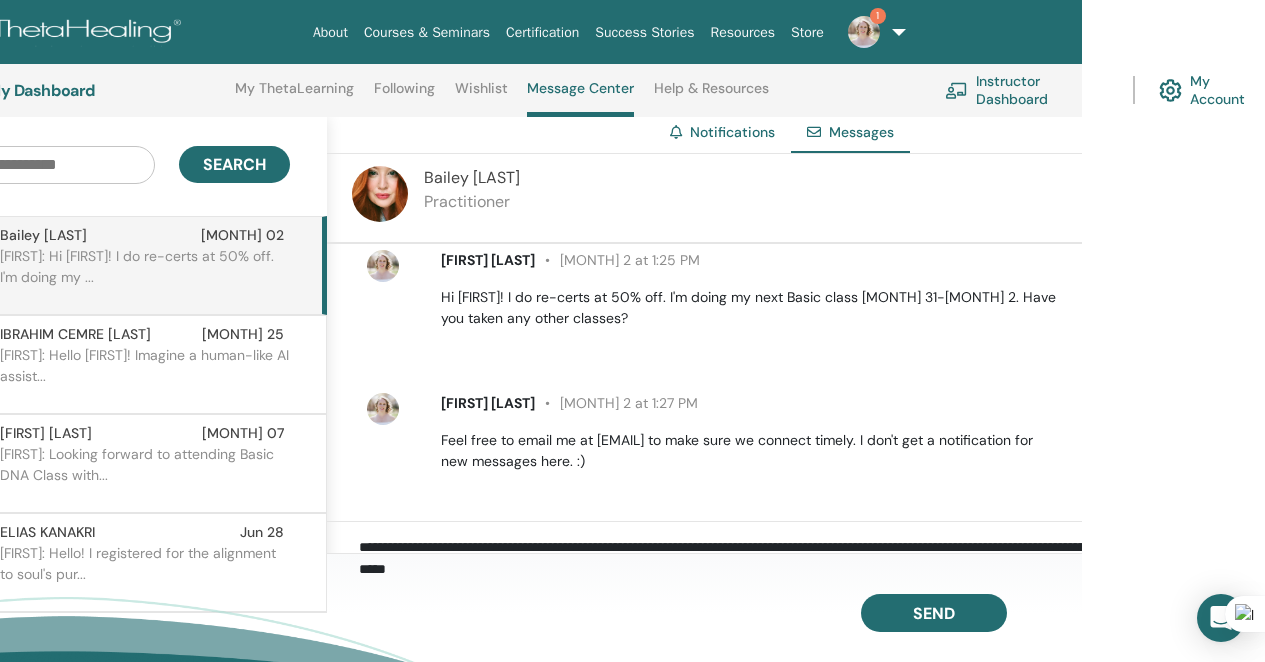 click at bounding box center [380, 194] 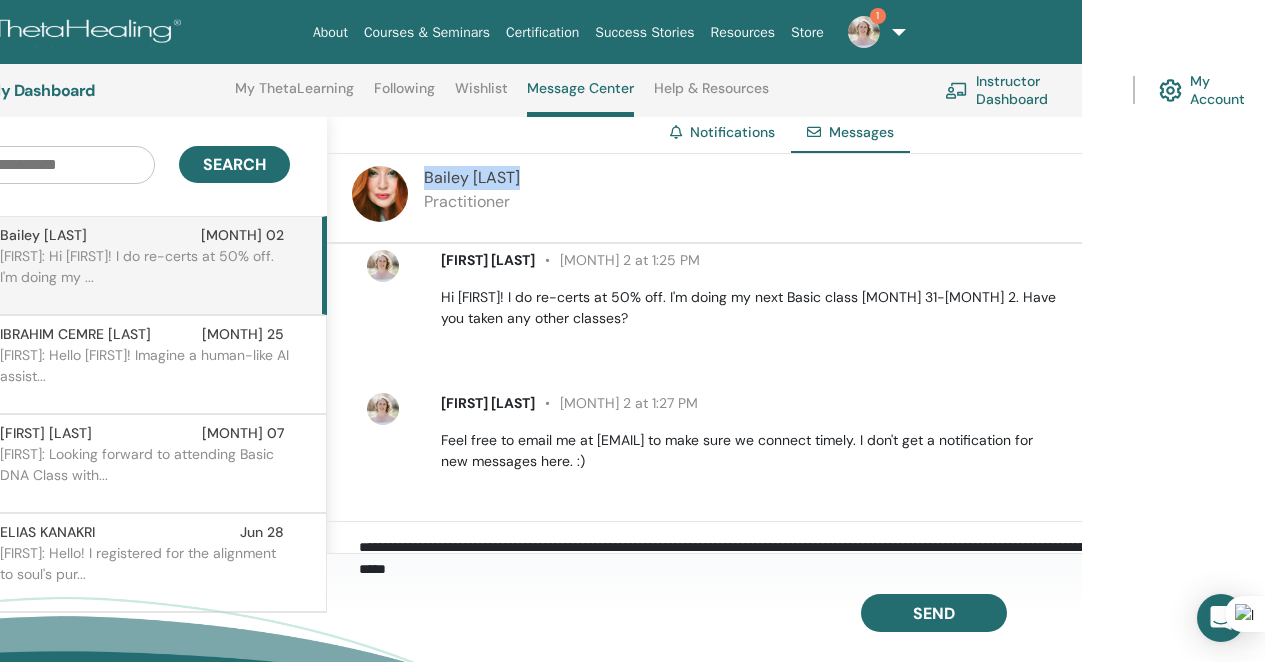 drag, startPoint x: 486, startPoint y: 172, endPoint x: 421, endPoint y: 174, distance: 65.03076 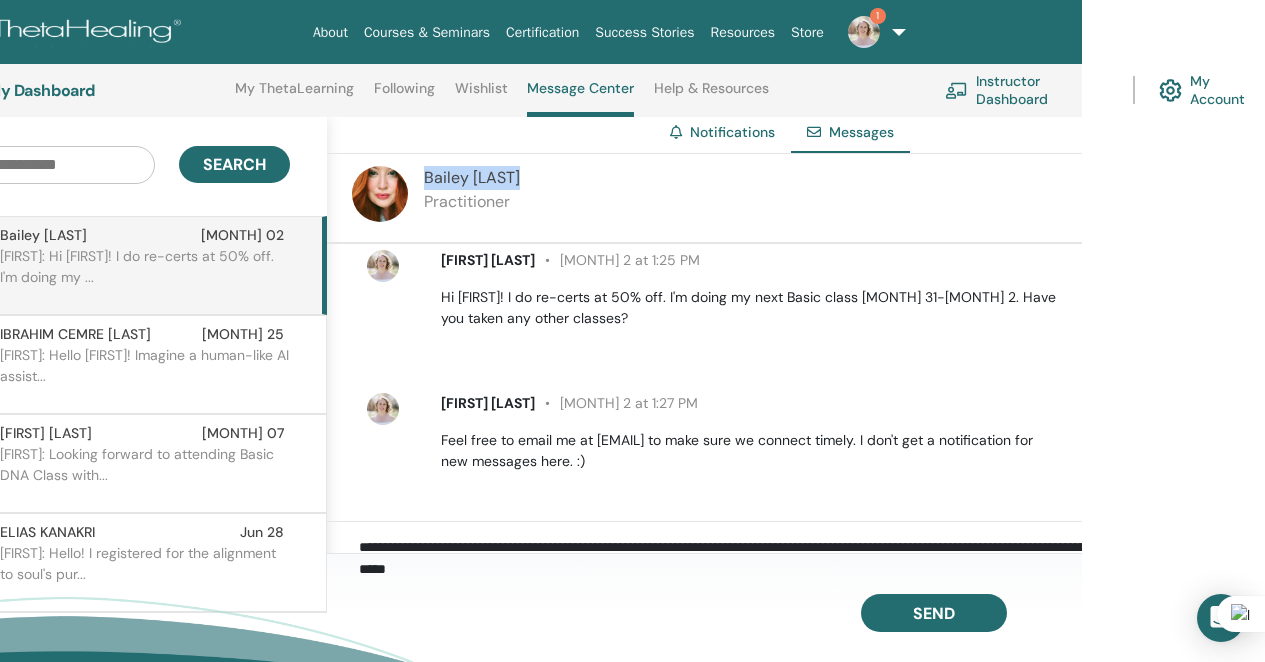 copy on "Bailey    Miller" 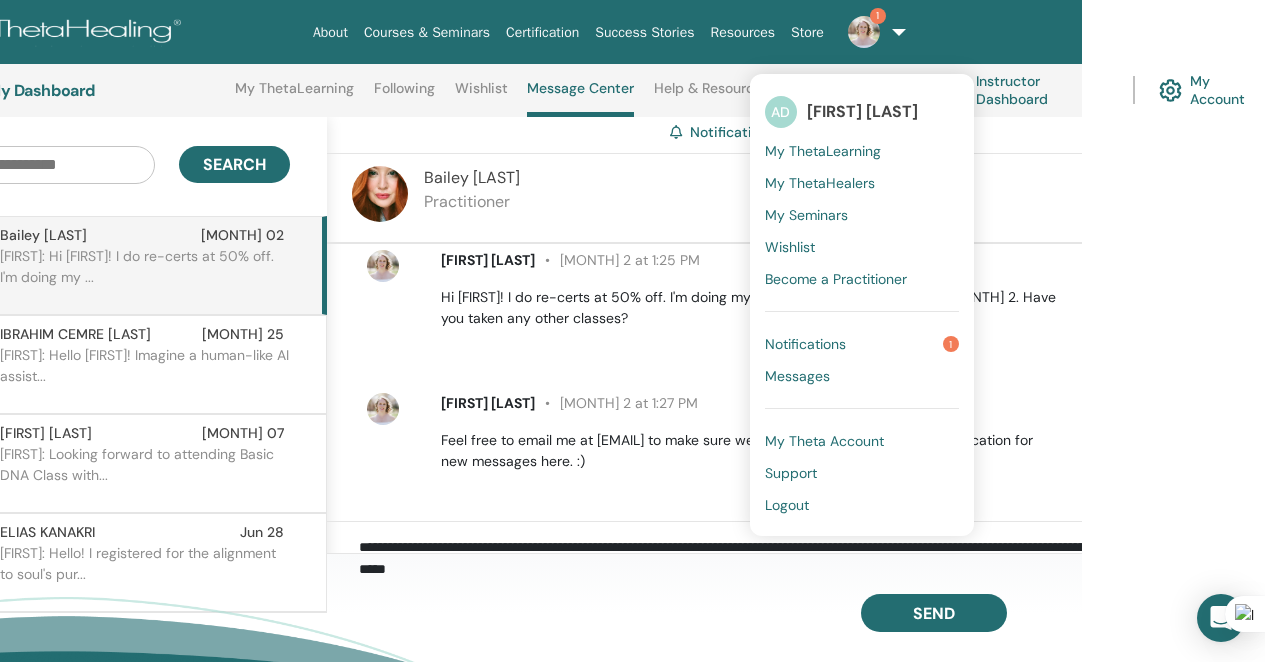 click on "My Dashboard" at bounding box center (87, 90) 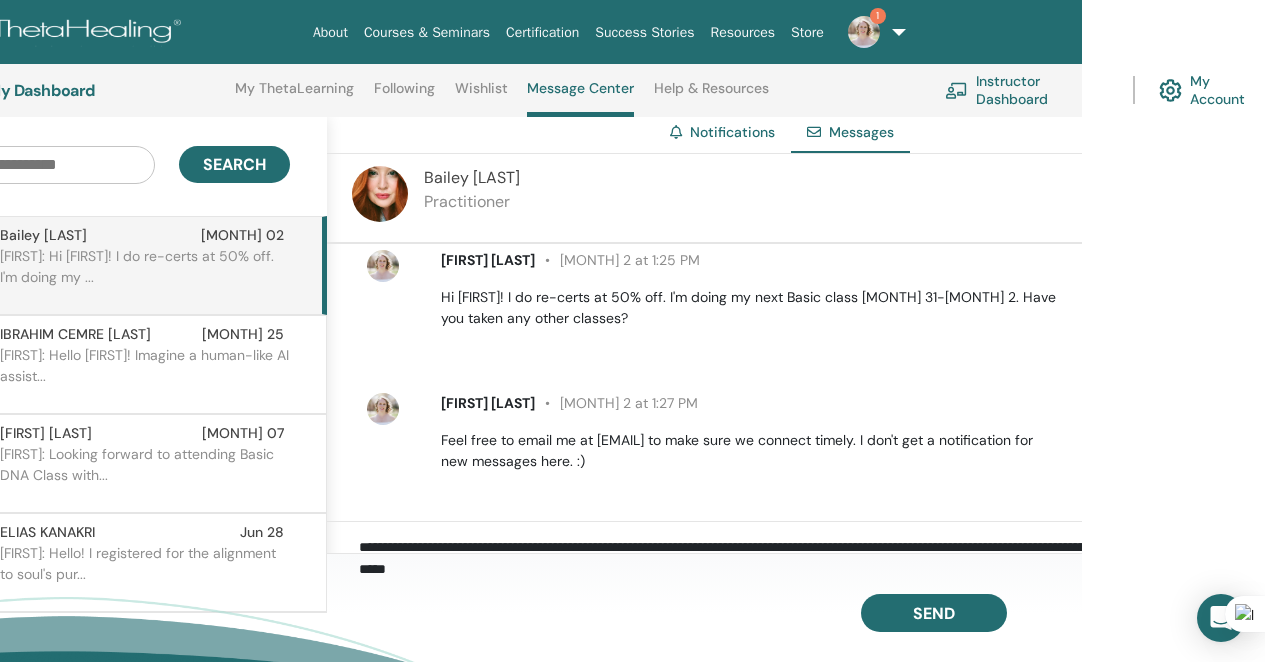 click at bounding box center (56, 32) 